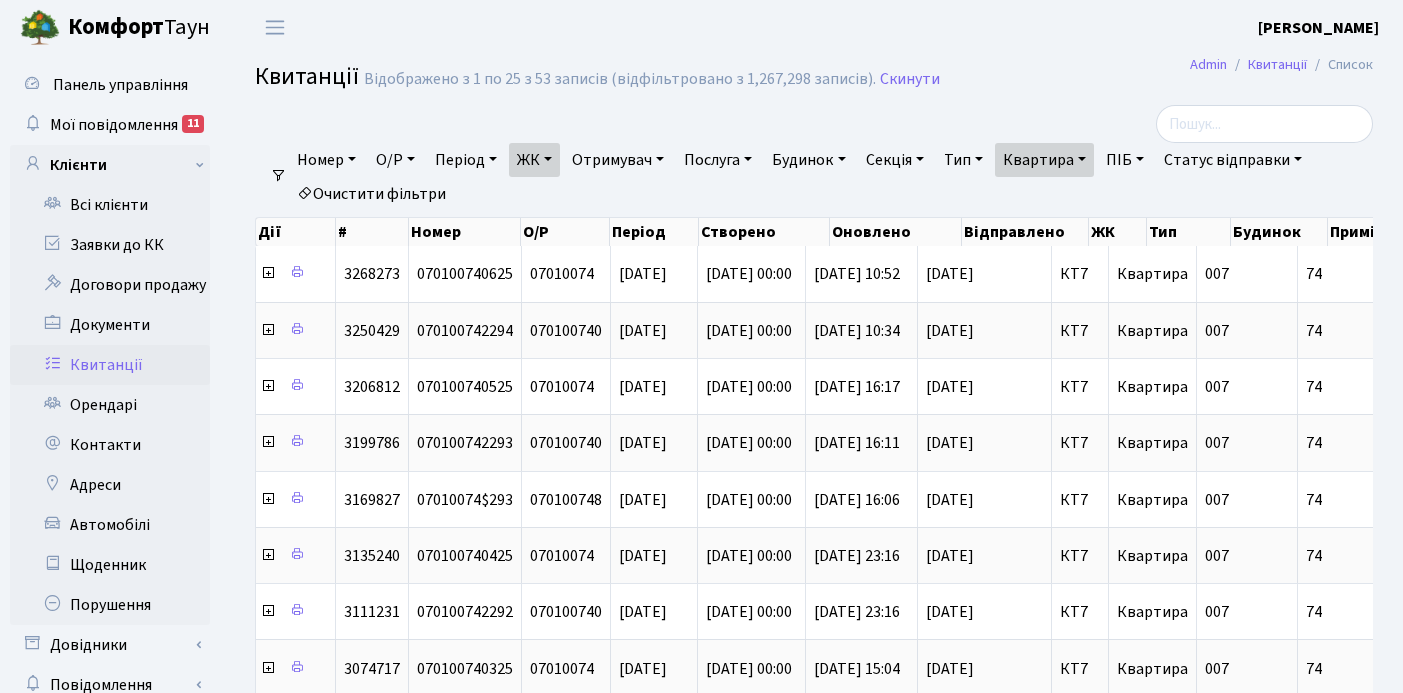 select on "25" 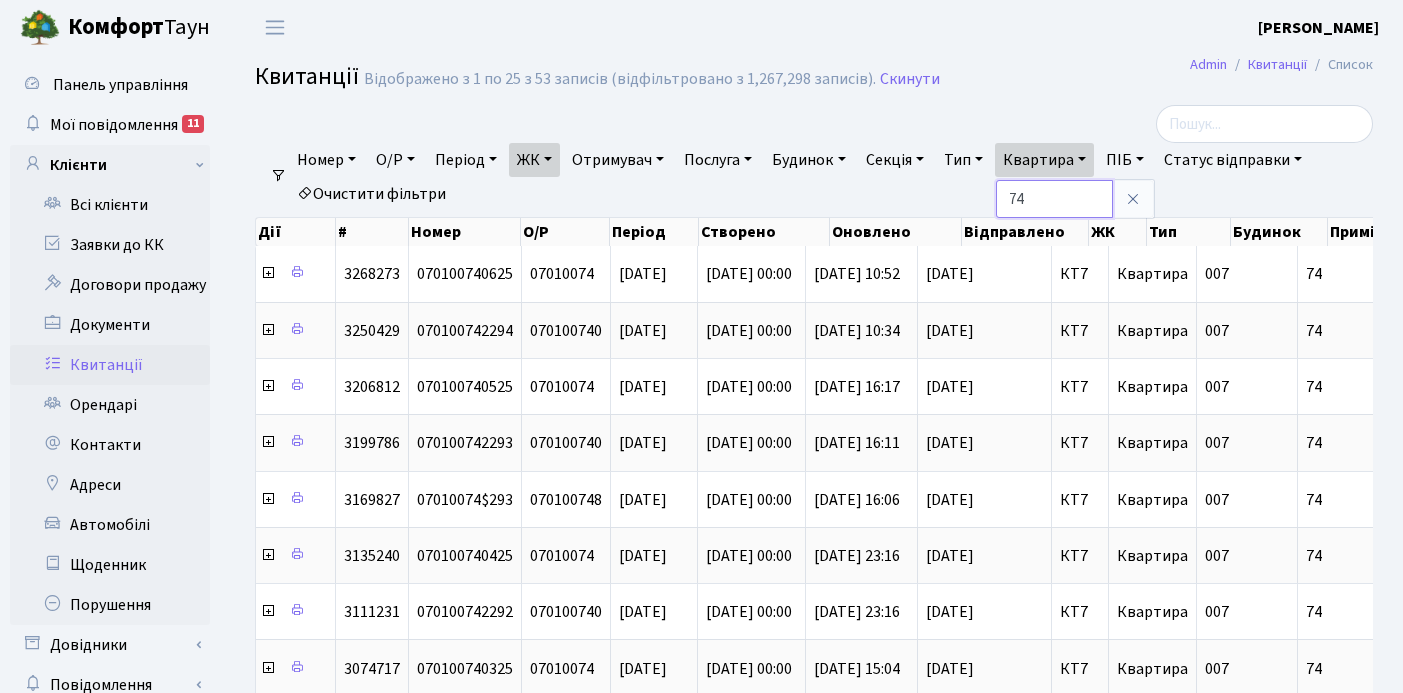 click on "74" at bounding box center [1054, 199] 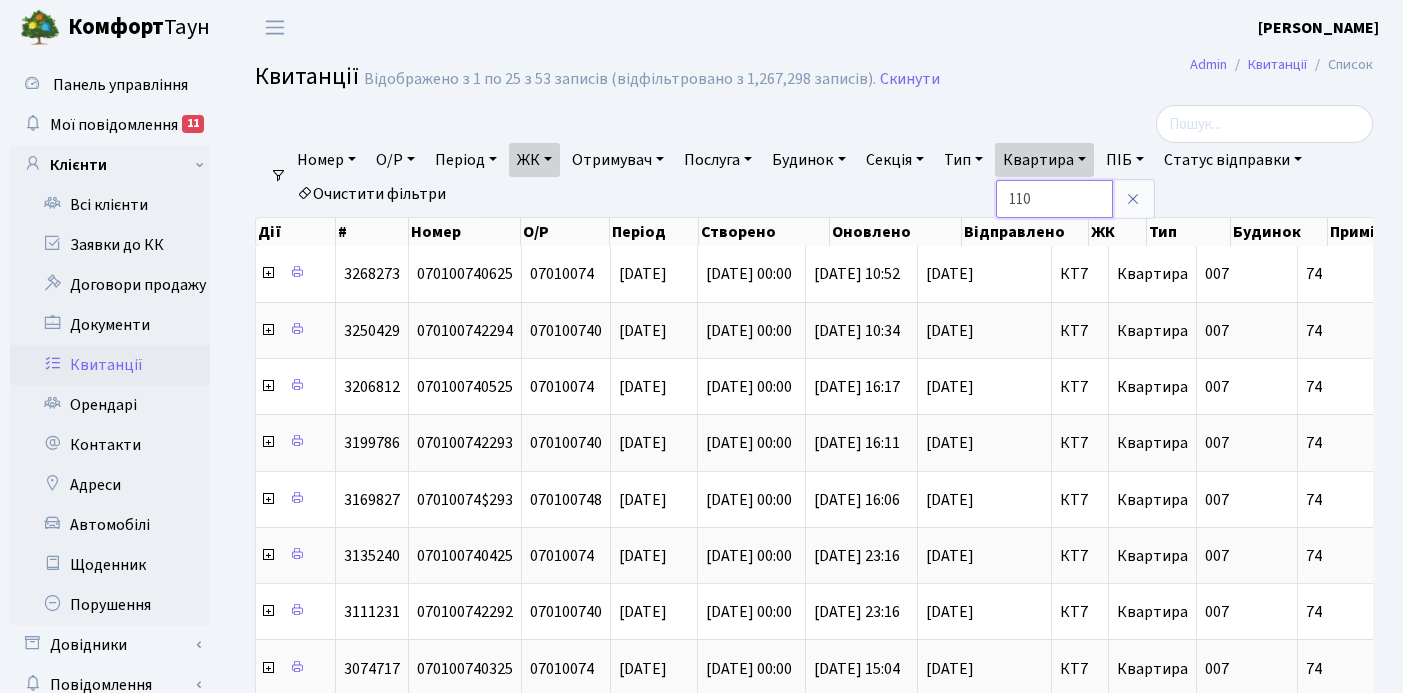 type on "110" 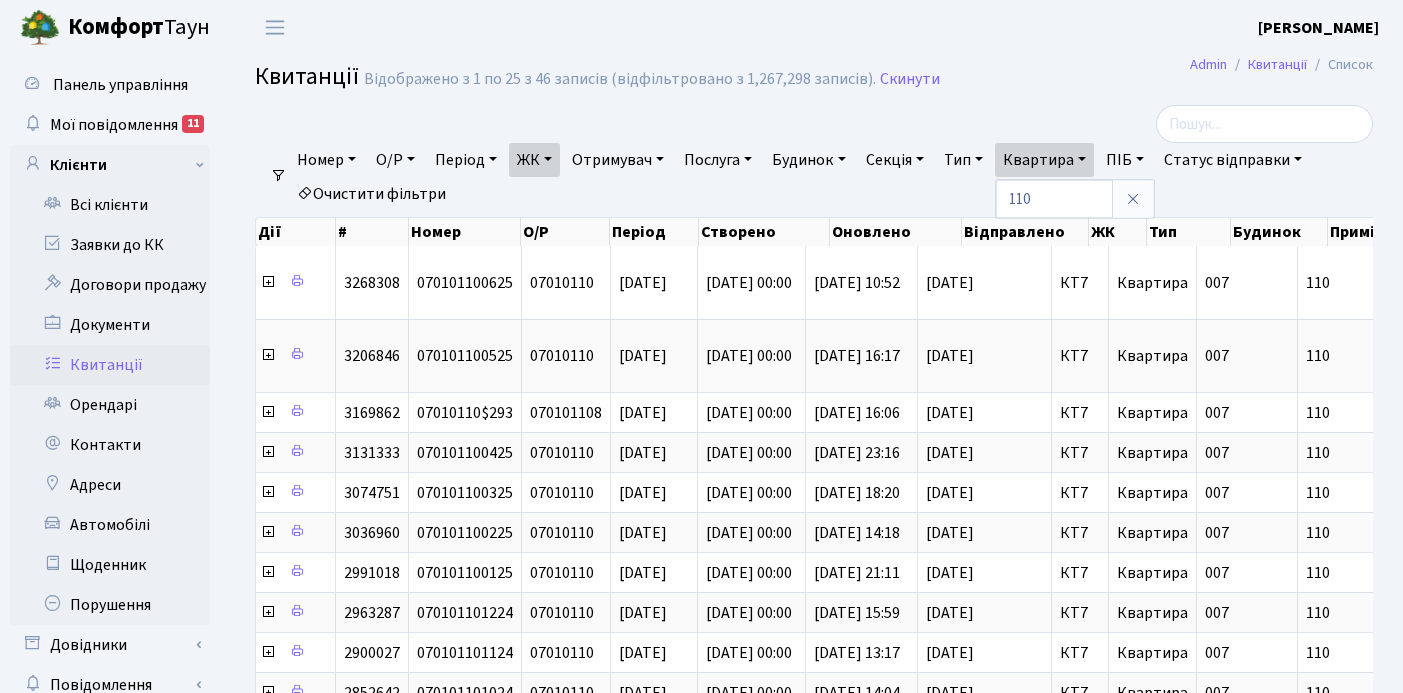 click on "ЖК" at bounding box center (534, 160) 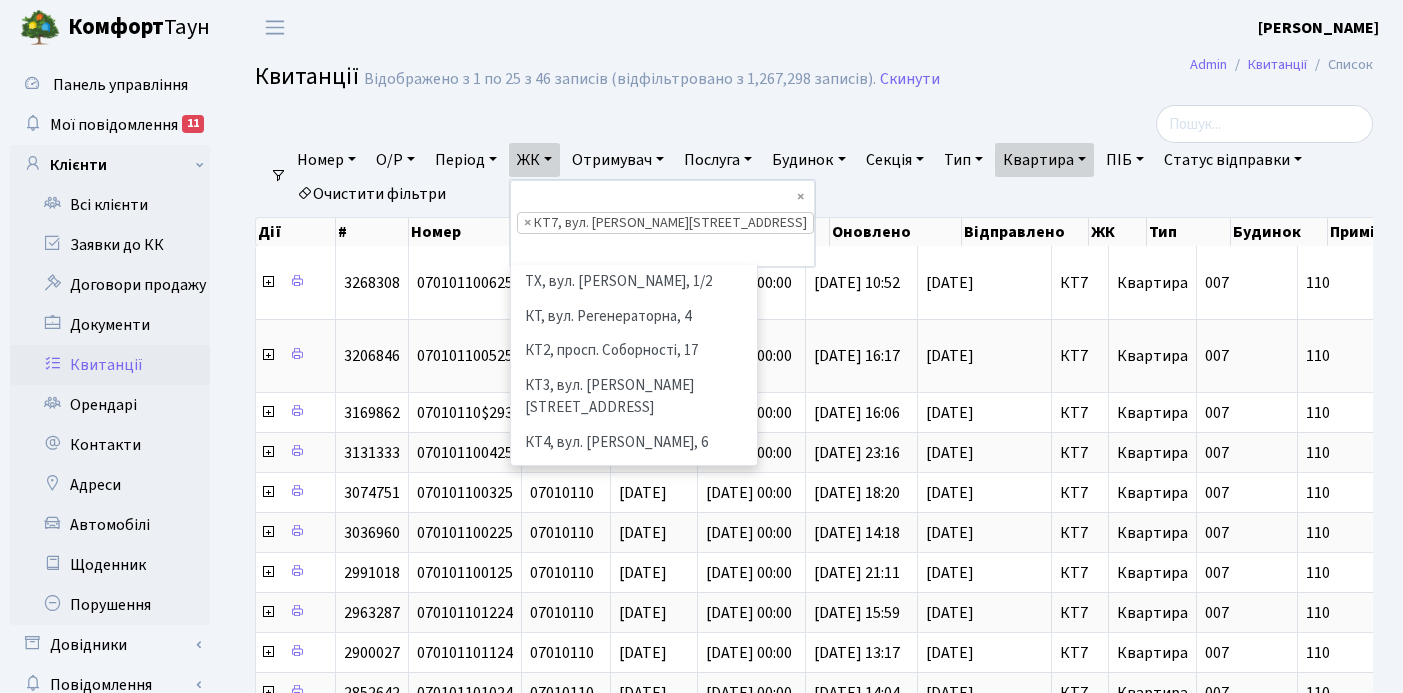scroll, scrollTop: 207, scrollLeft: 0, axis: vertical 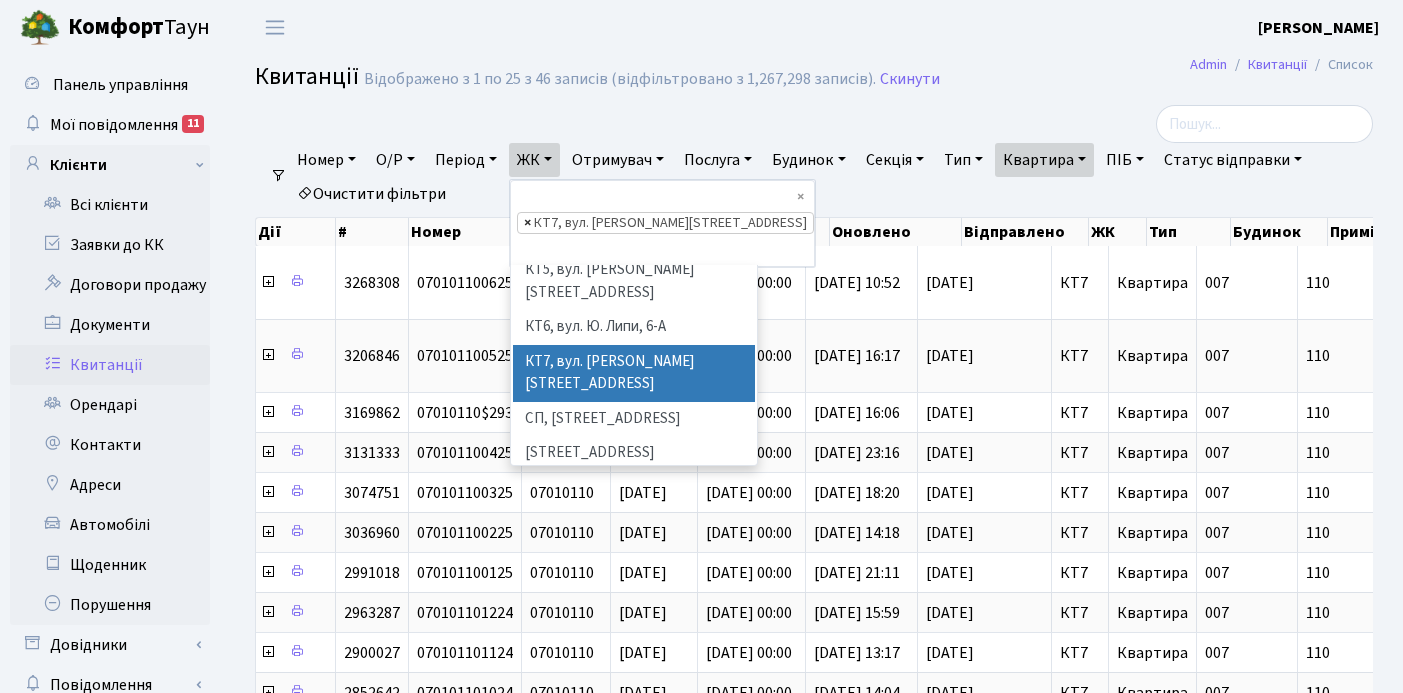 click on "×" at bounding box center (527, 223) 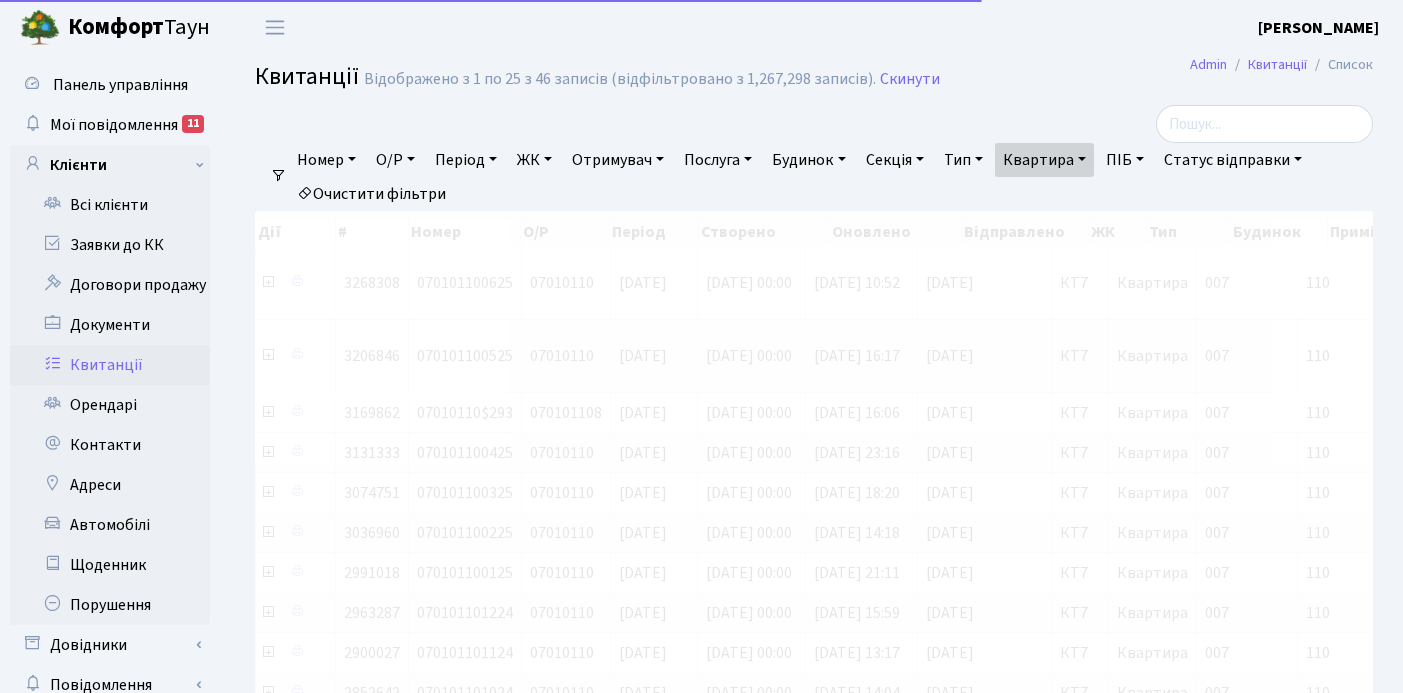 click on "ЖК" at bounding box center (534, 160) 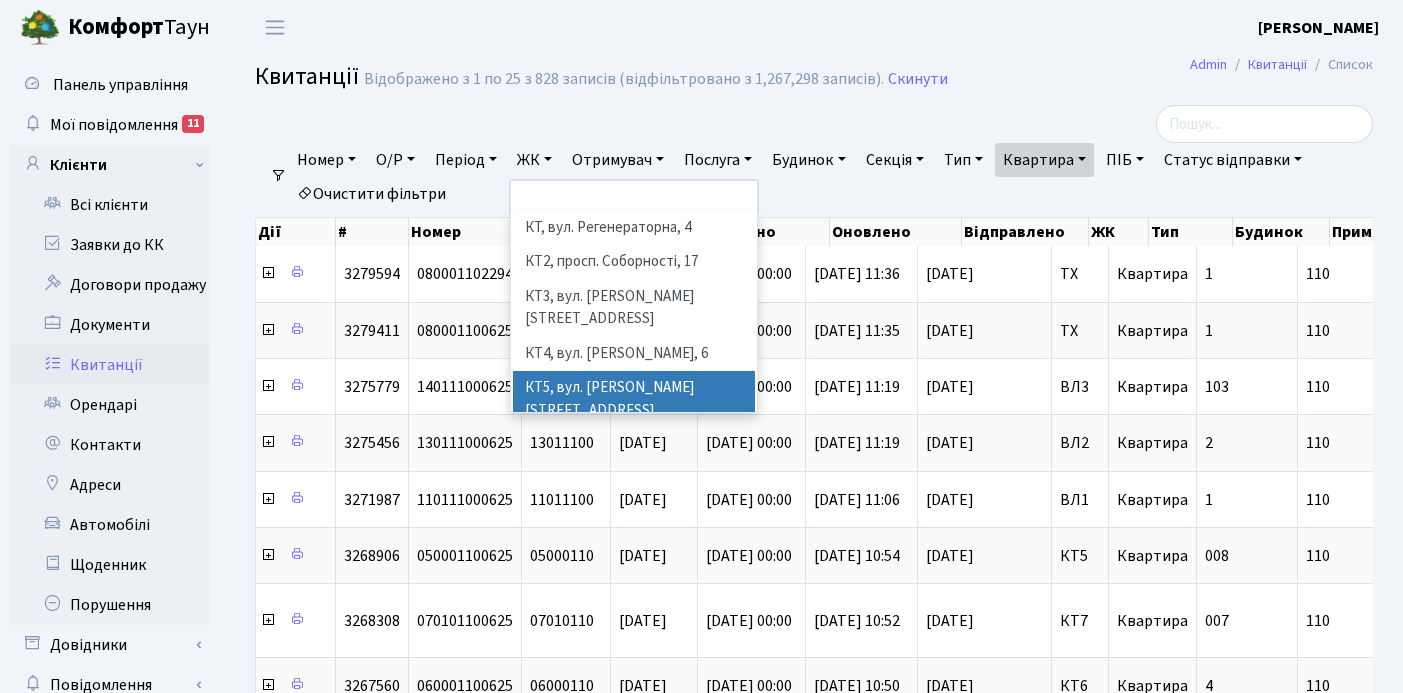scroll, scrollTop: 46, scrollLeft: 0, axis: vertical 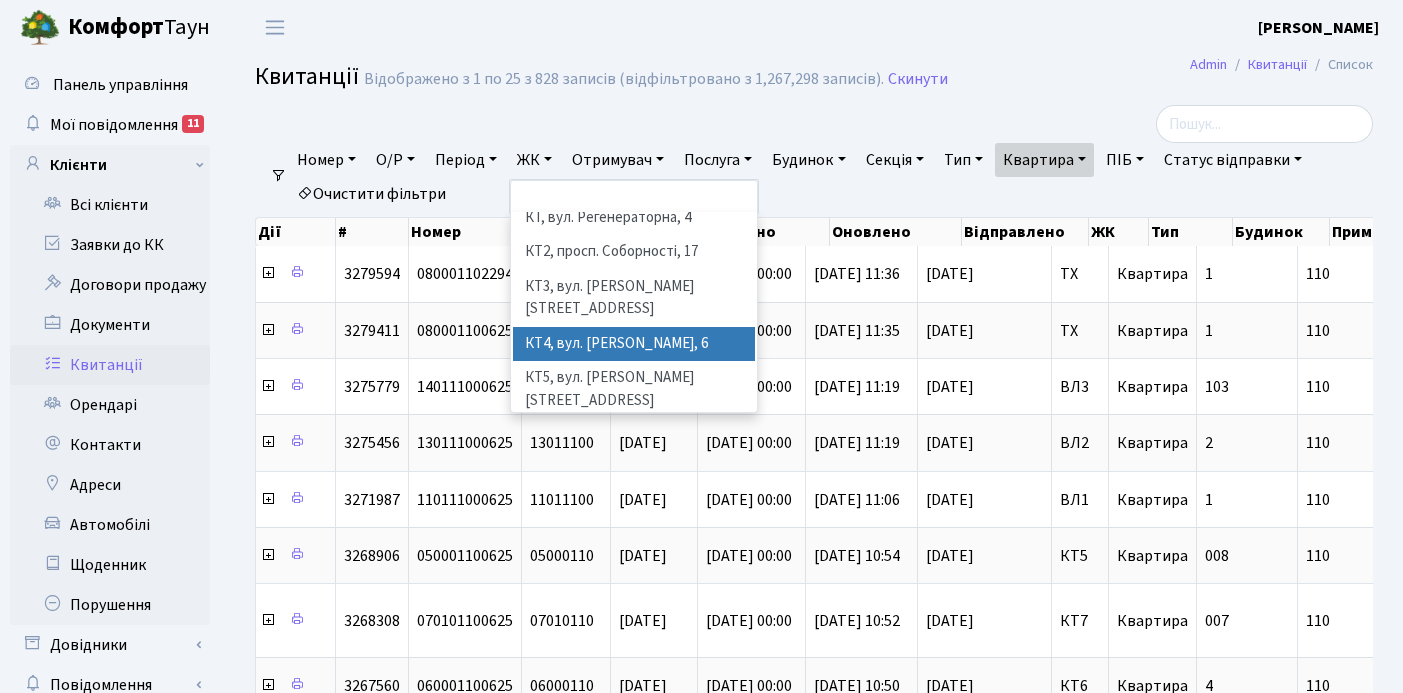 click on "КТ4, вул. [PERSON_NAME], 6" at bounding box center [634, 344] 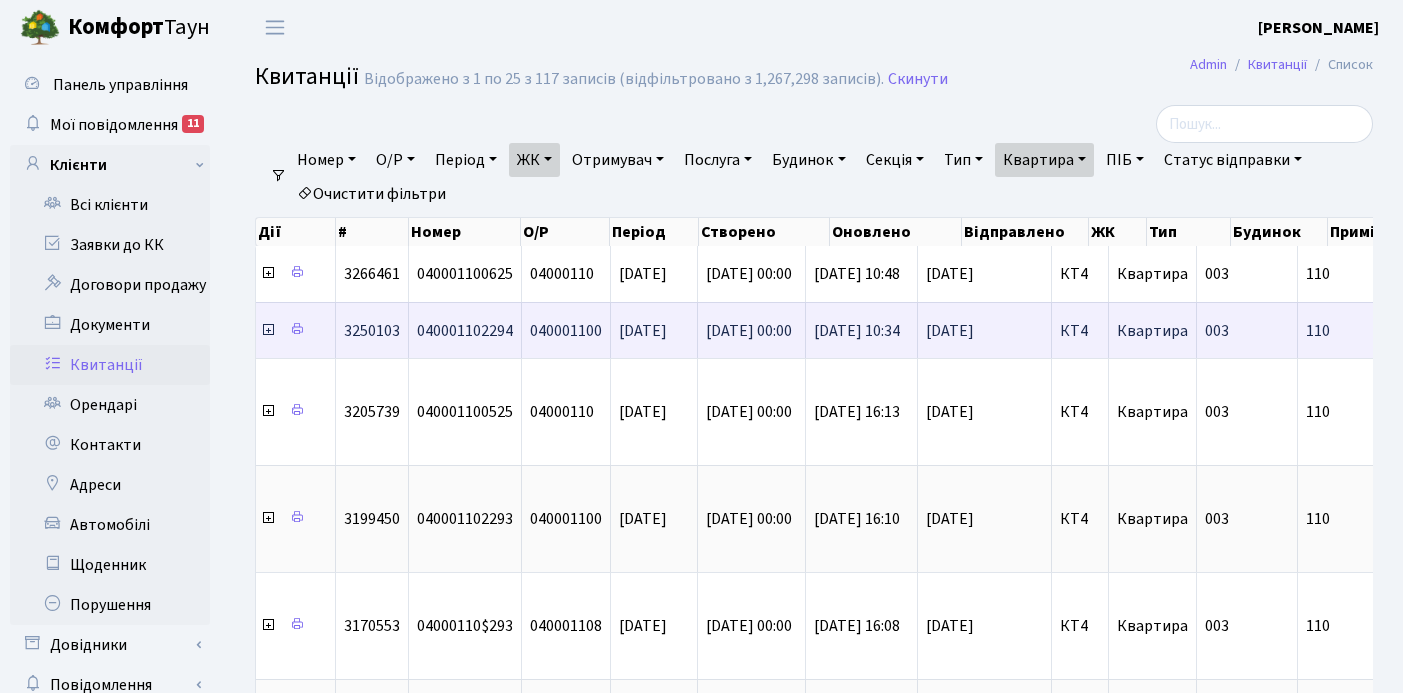 scroll, scrollTop: 0, scrollLeft: 648, axis: horizontal 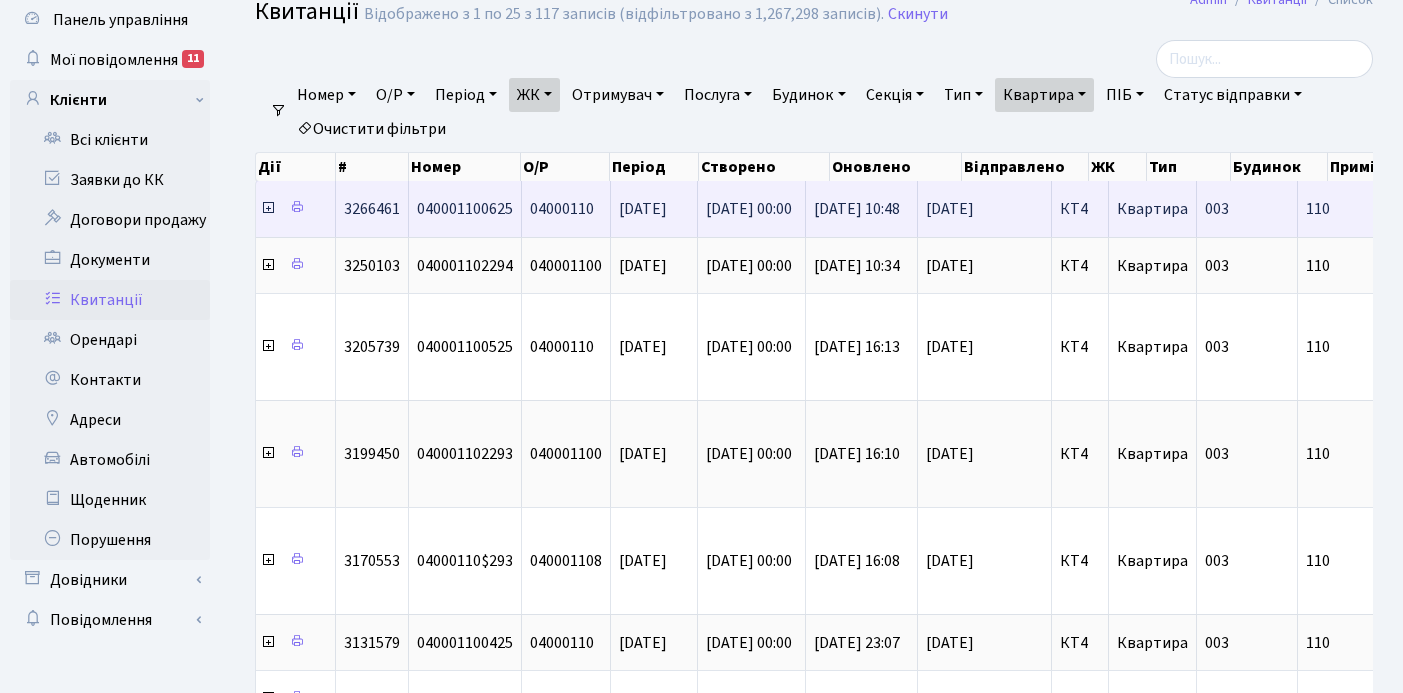 click at bounding box center (268, 208) 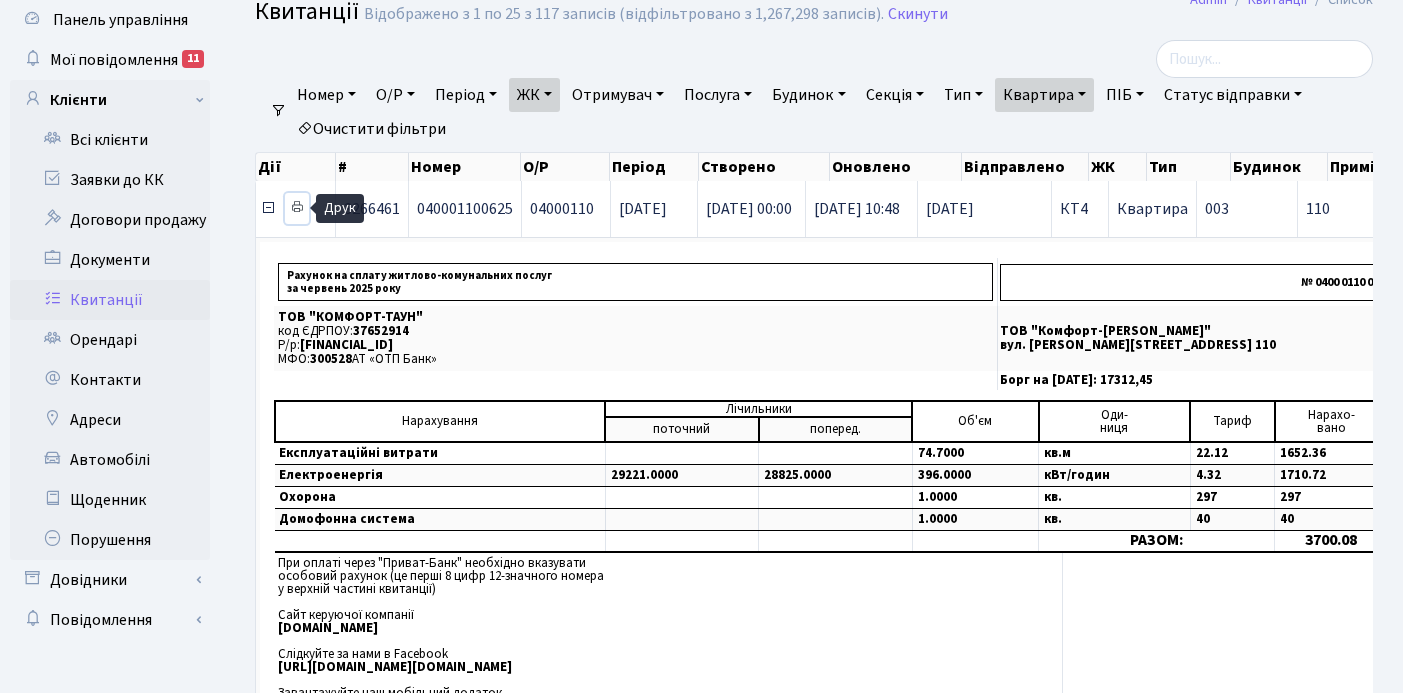 click at bounding box center (297, 207) 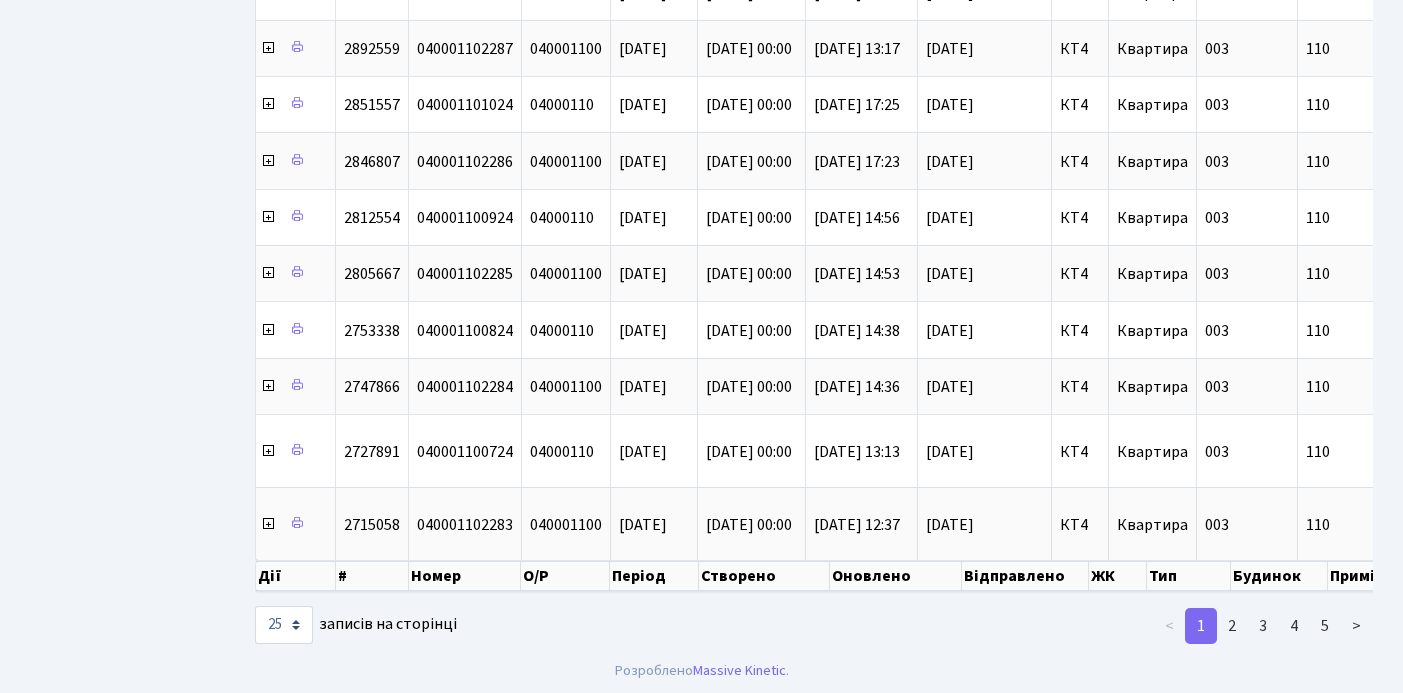 scroll, scrollTop: 2056, scrollLeft: 0, axis: vertical 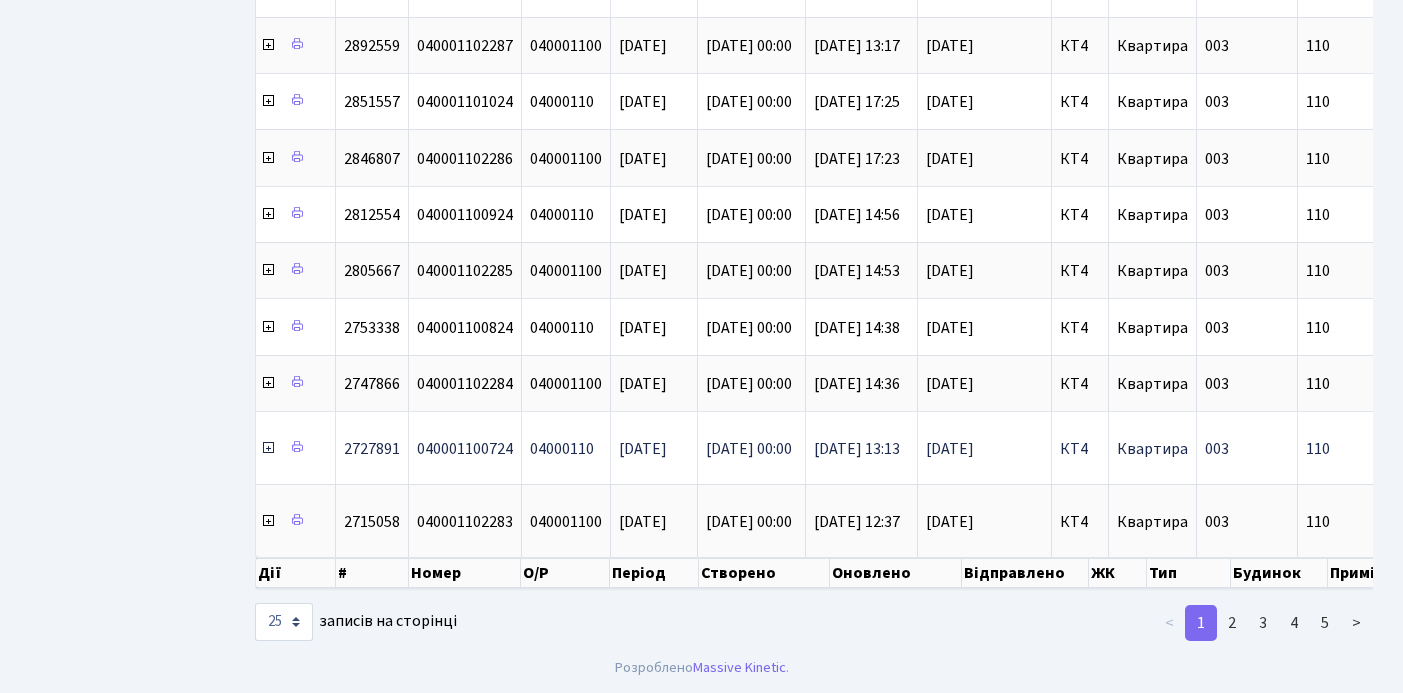 click at bounding box center (268, 448) 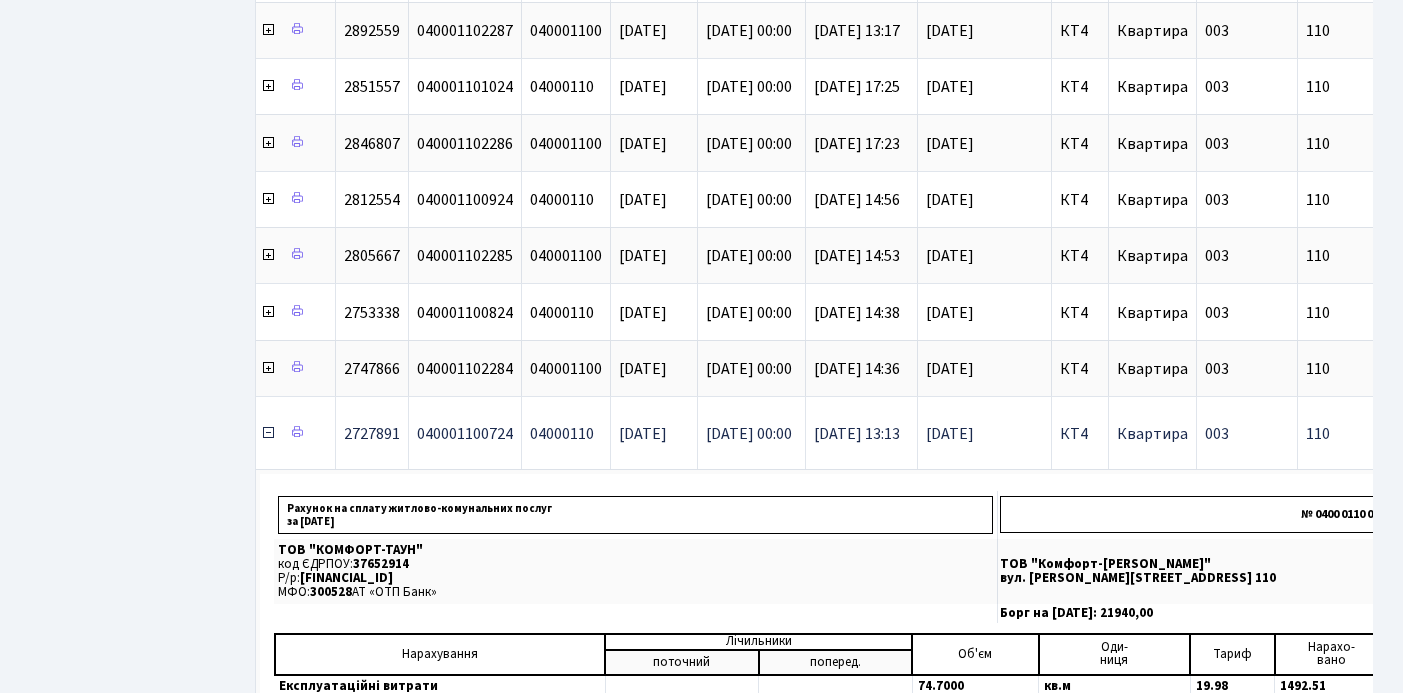 click at bounding box center (268, 433) 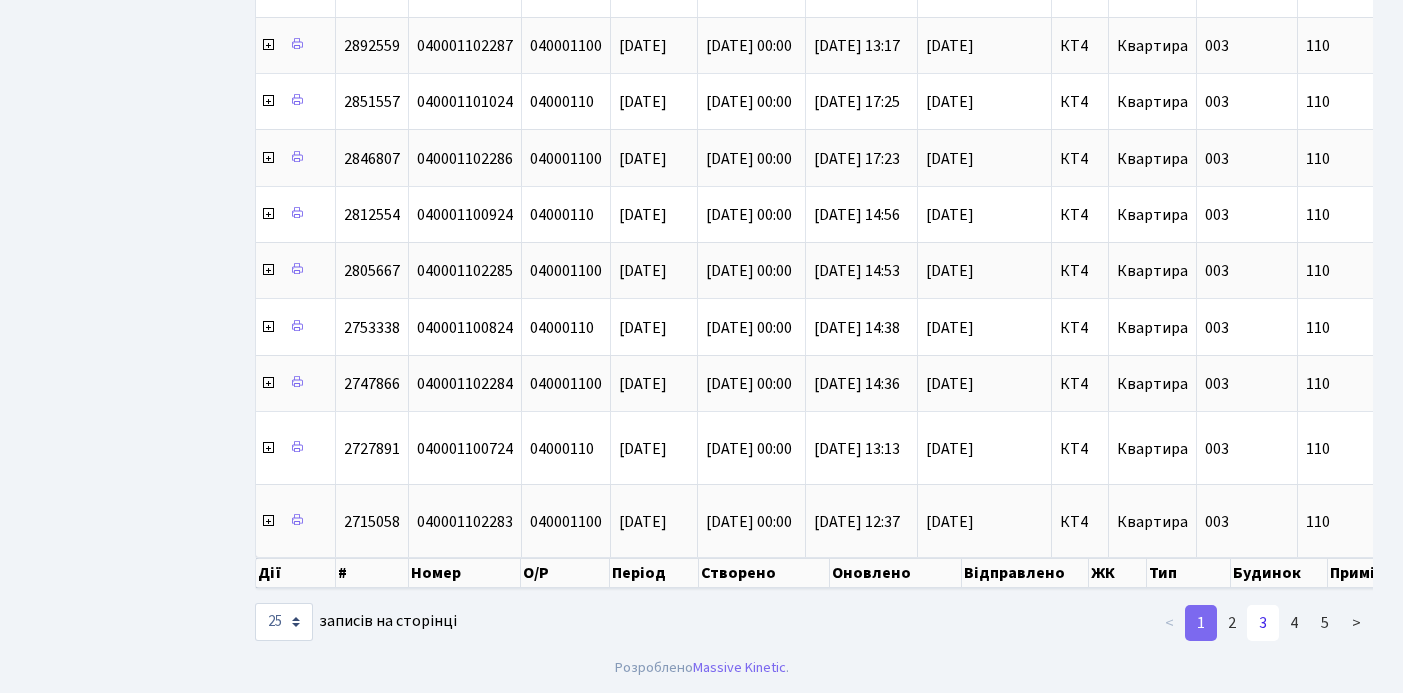 click on "3" at bounding box center (1263, 623) 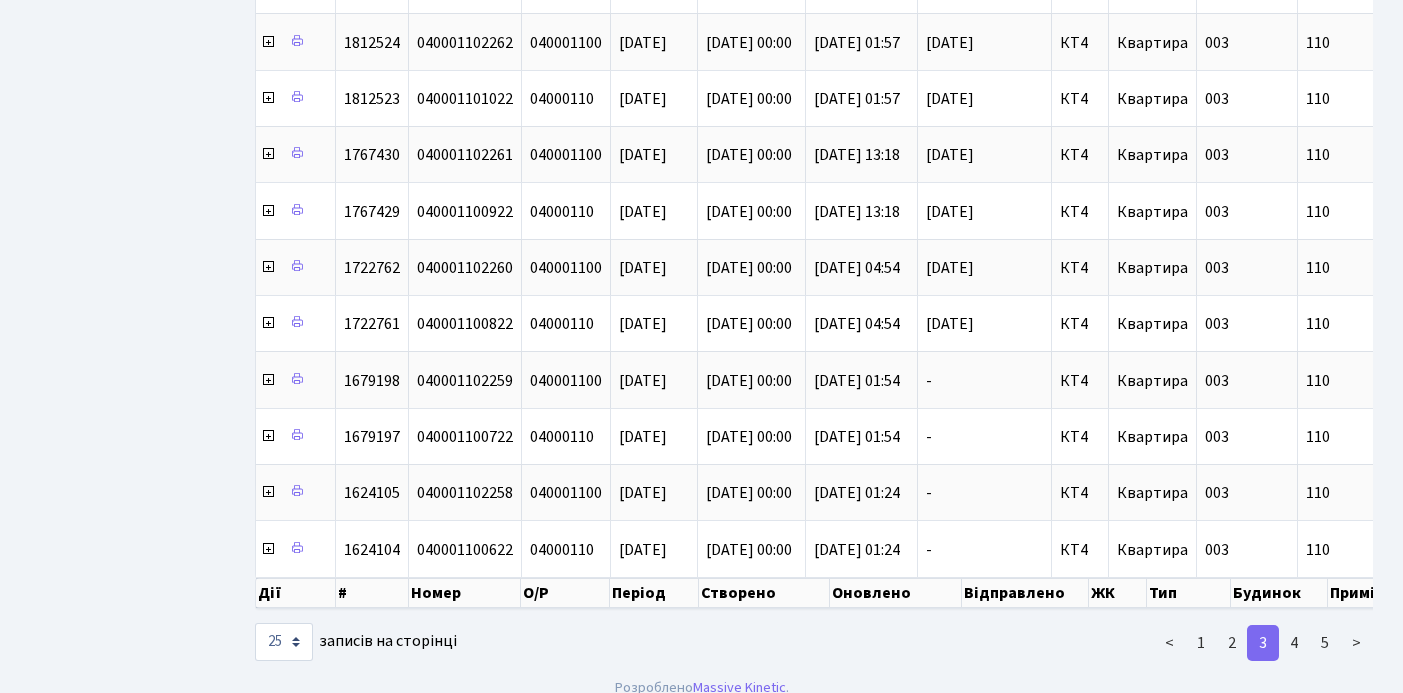 scroll, scrollTop: 1179, scrollLeft: 0, axis: vertical 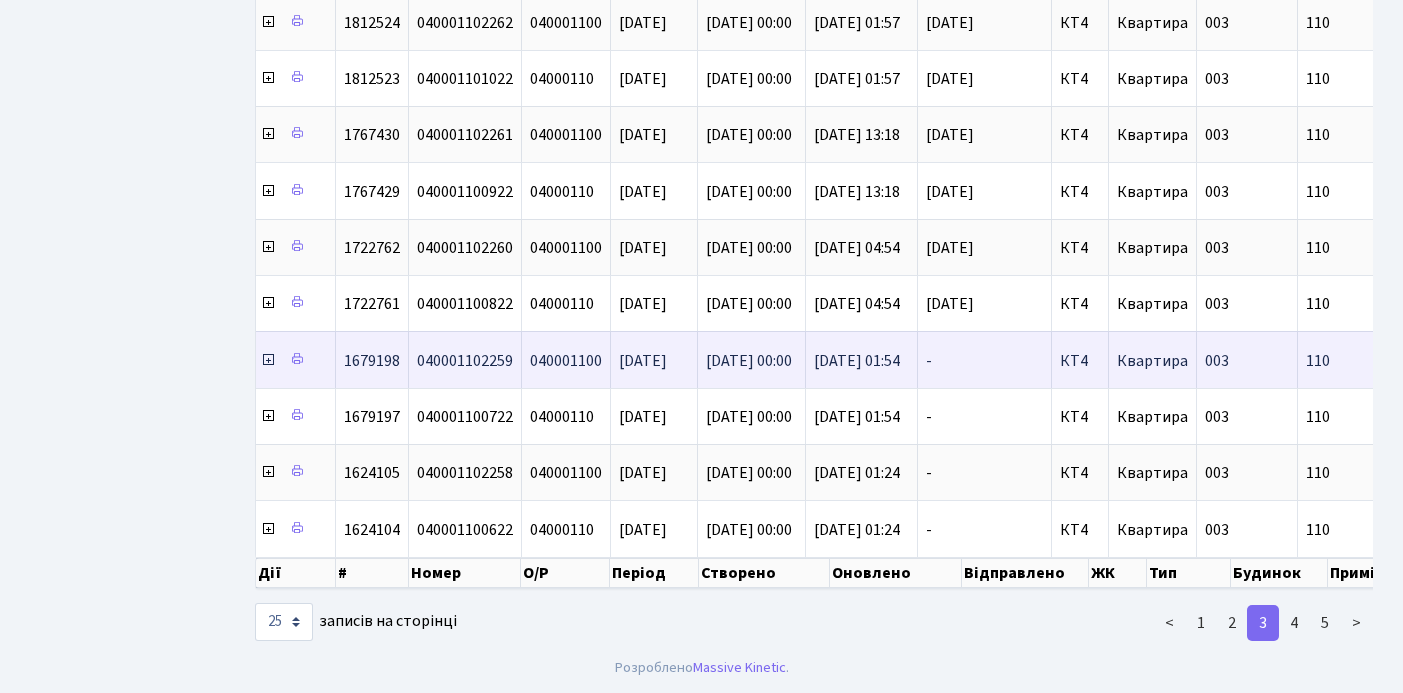 click at bounding box center (268, 360) 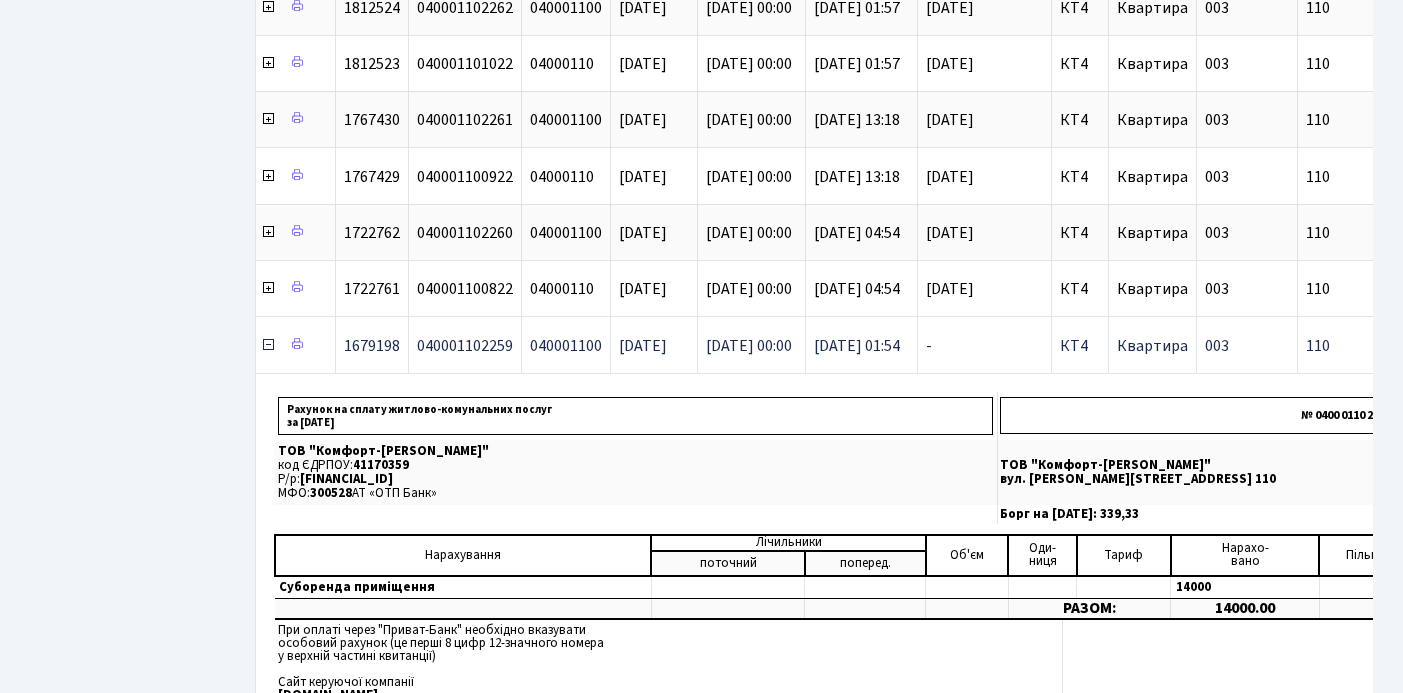 click at bounding box center [268, 345] 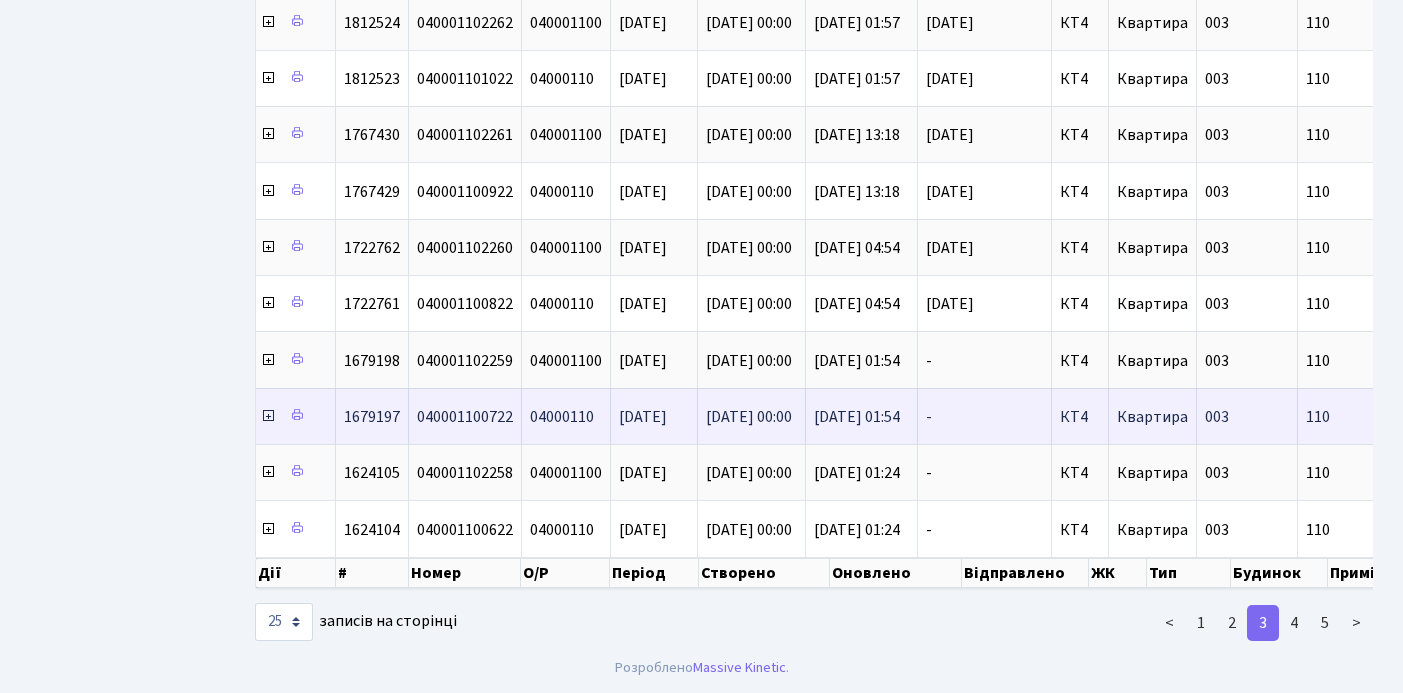 click at bounding box center [268, 416] 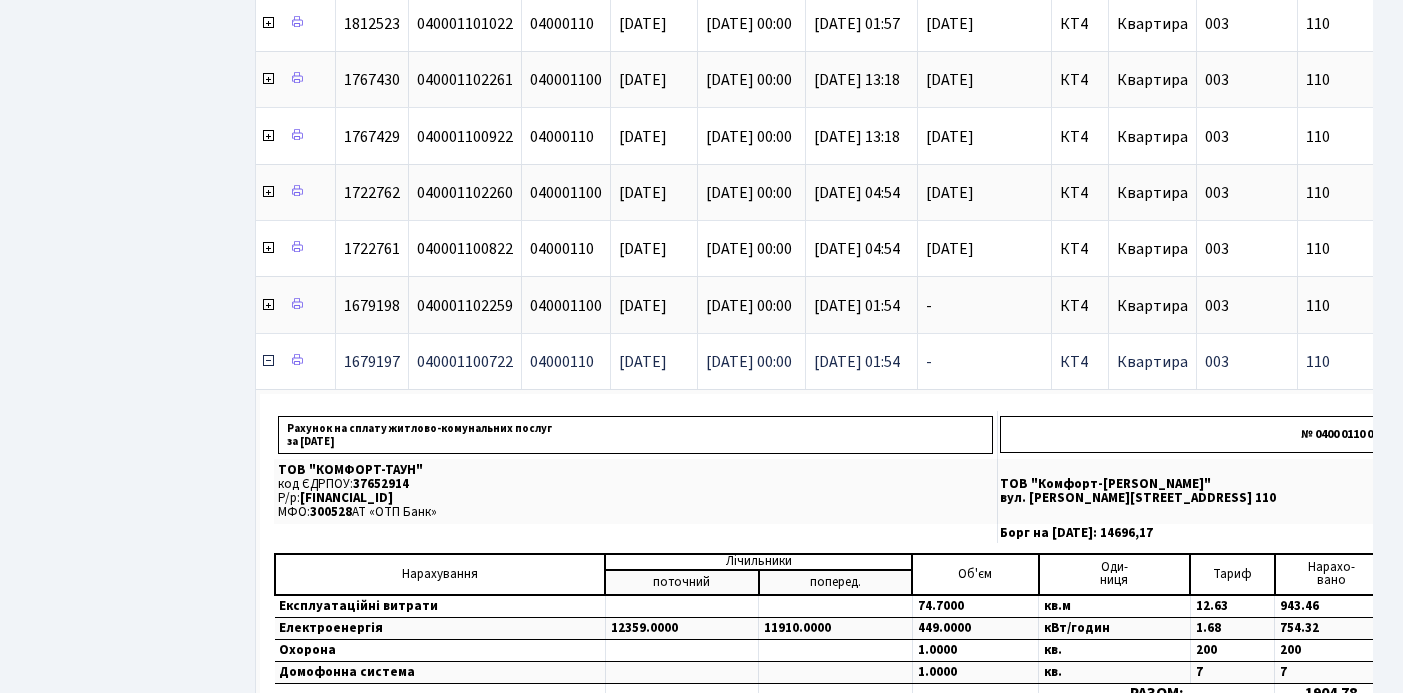 scroll, scrollTop: 1235, scrollLeft: 0, axis: vertical 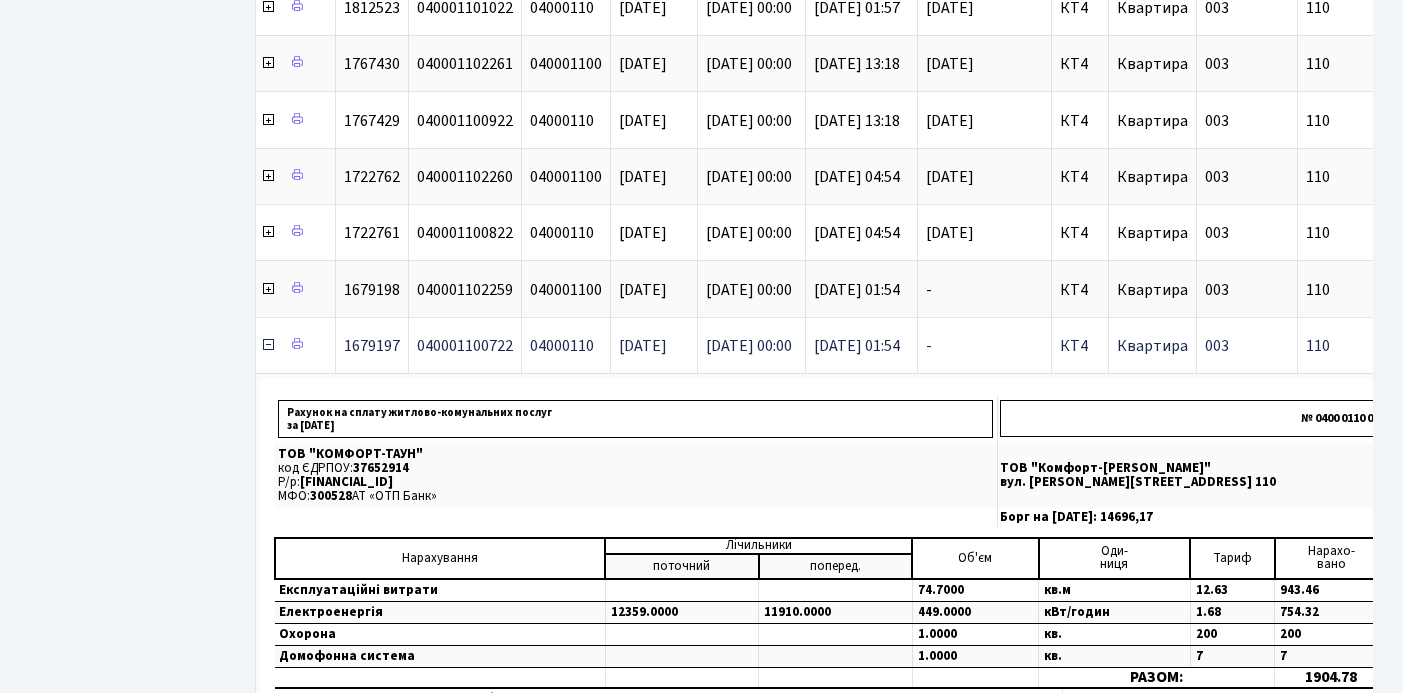 click at bounding box center [268, 345] 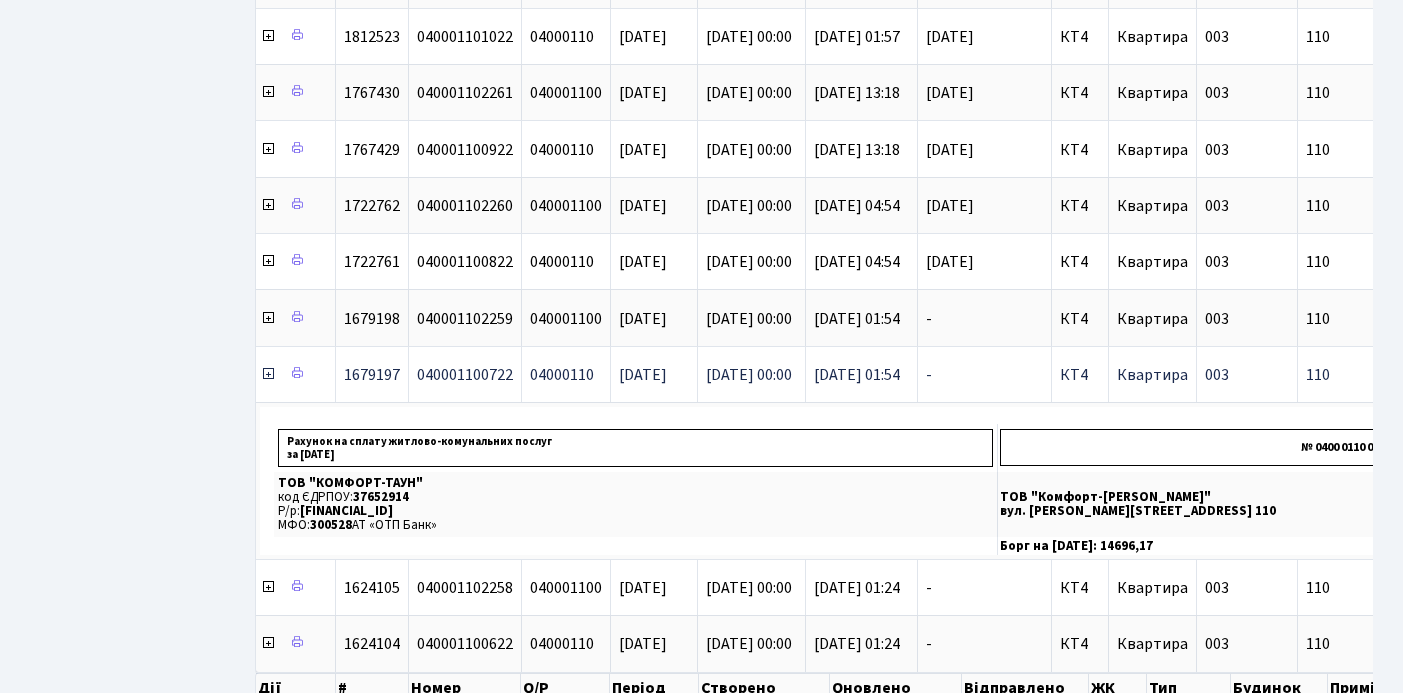 scroll, scrollTop: 1179, scrollLeft: 0, axis: vertical 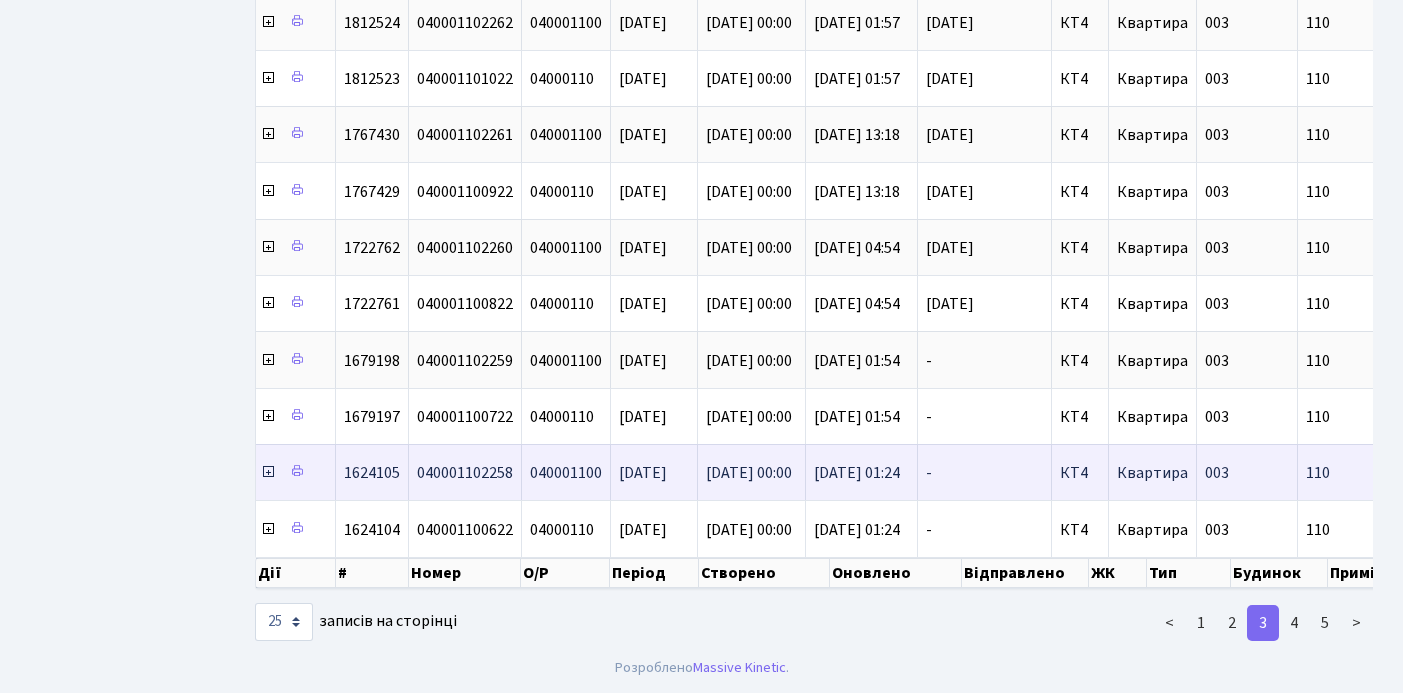 click at bounding box center [268, 472] 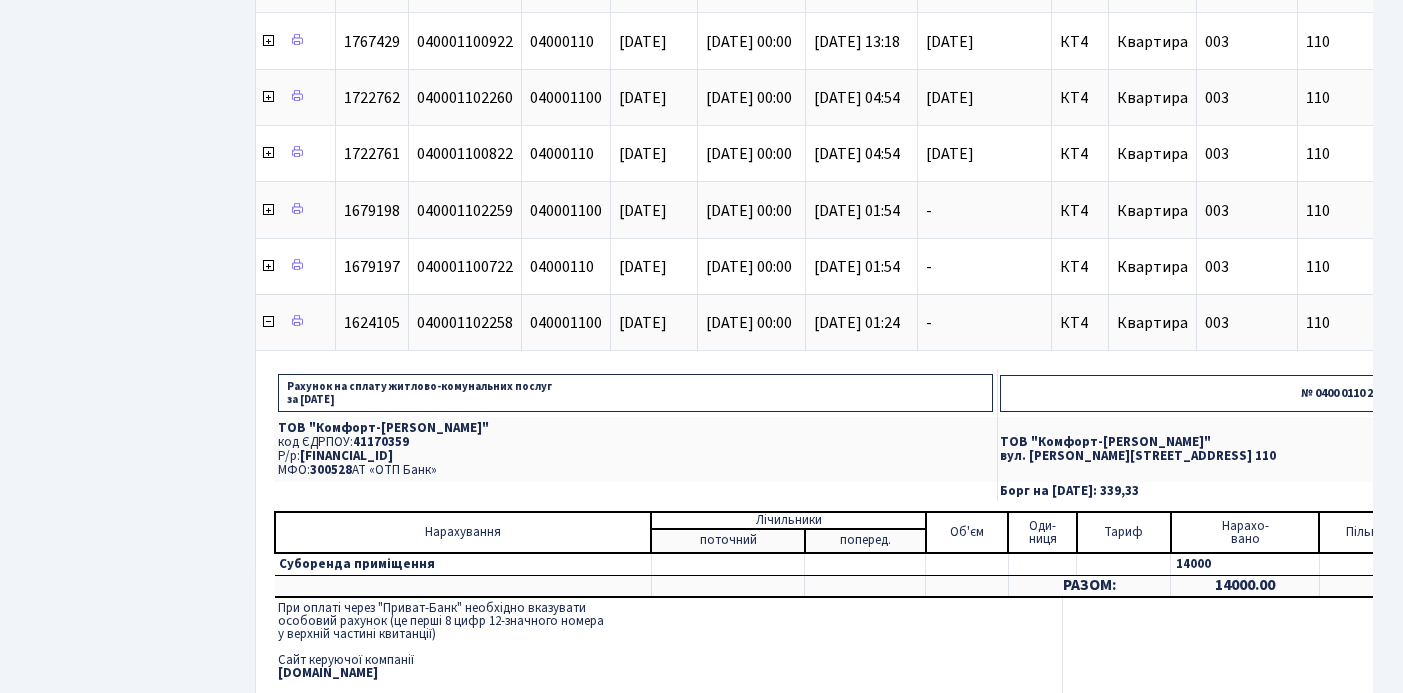 scroll, scrollTop: 1369, scrollLeft: 0, axis: vertical 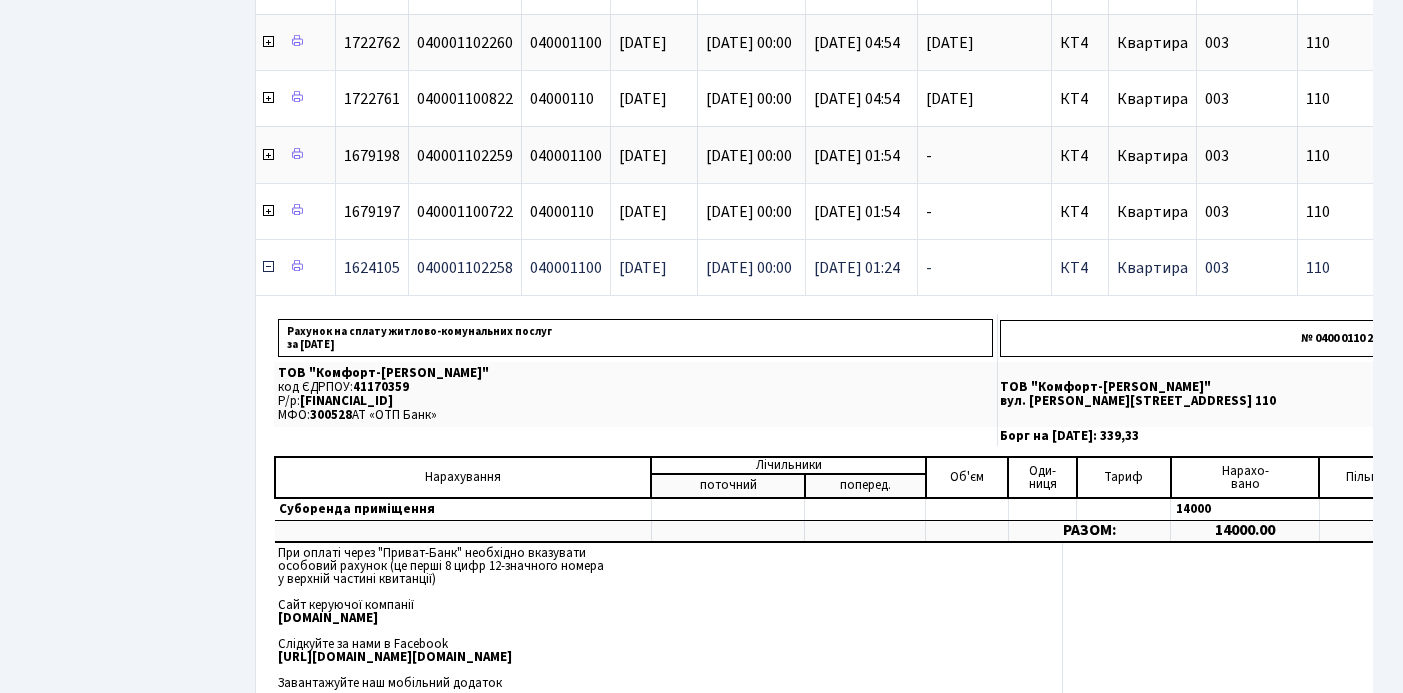 click at bounding box center [268, 267] 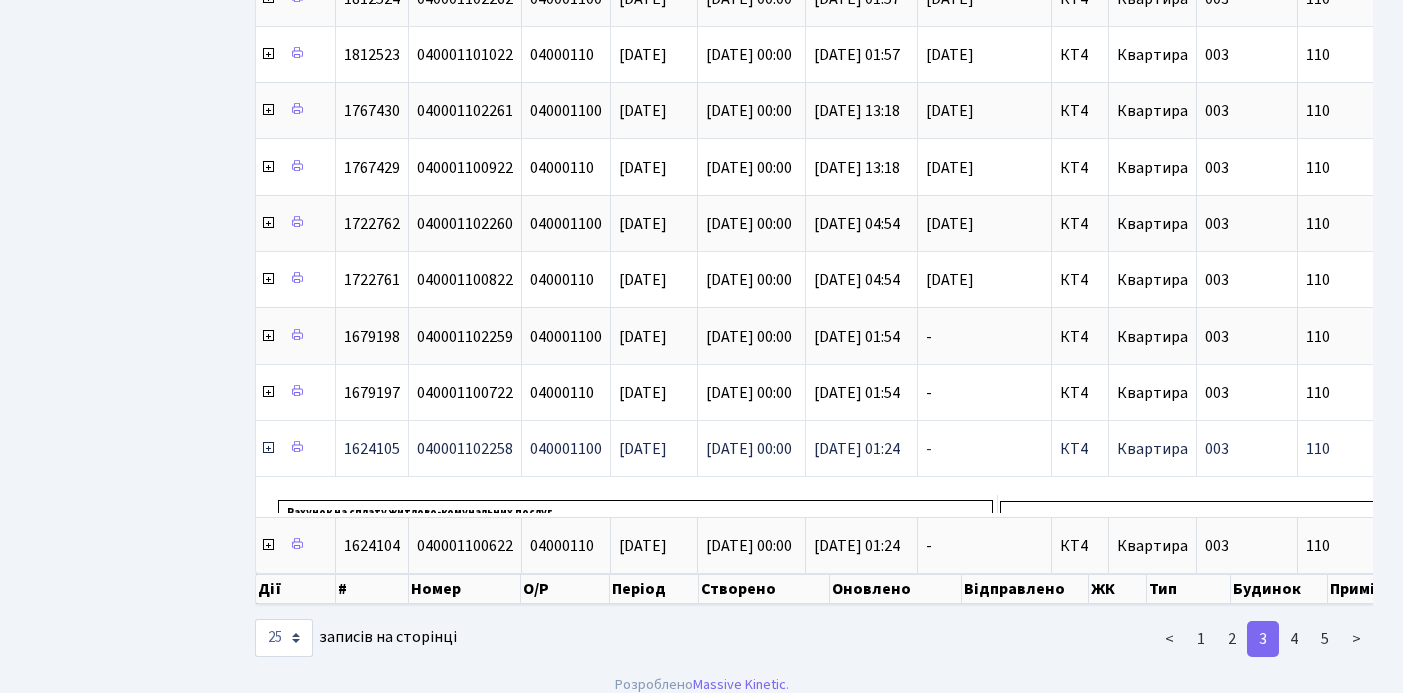 scroll, scrollTop: 1179, scrollLeft: 0, axis: vertical 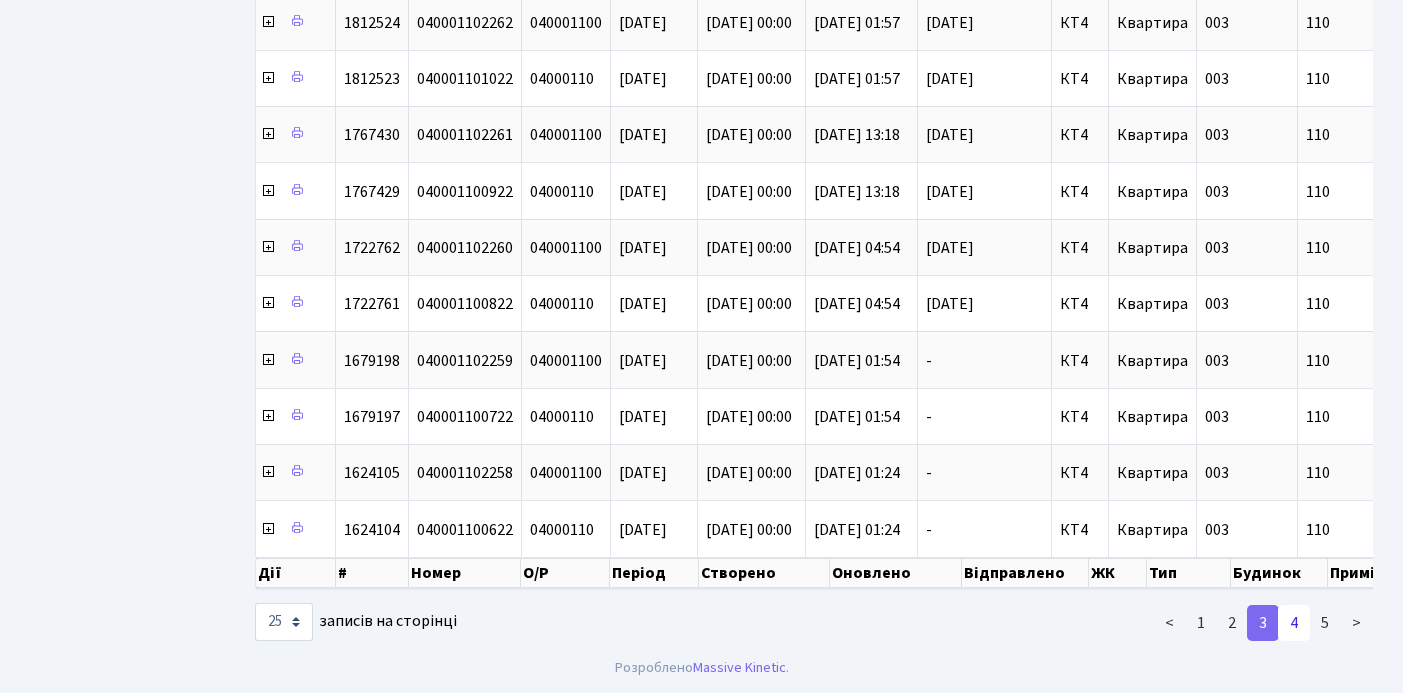 click on "4" at bounding box center [1294, 623] 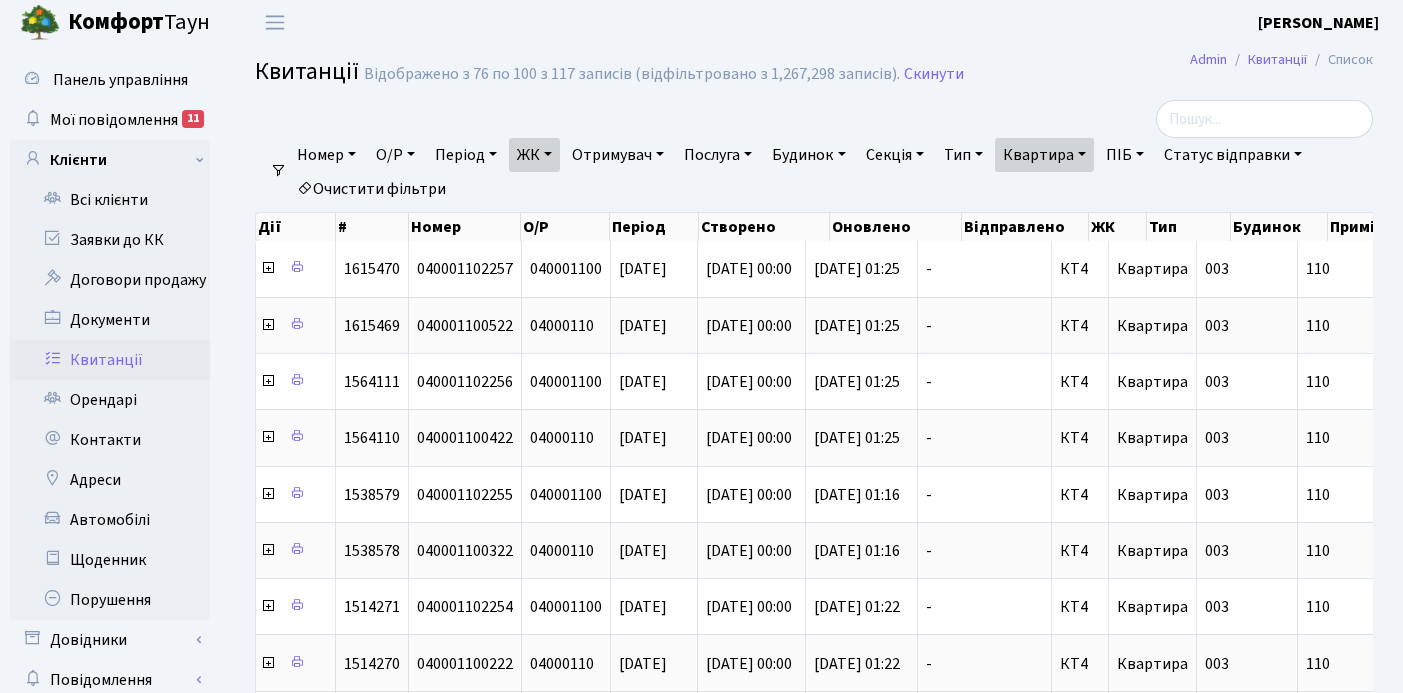 scroll, scrollTop: 27, scrollLeft: 0, axis: vertical 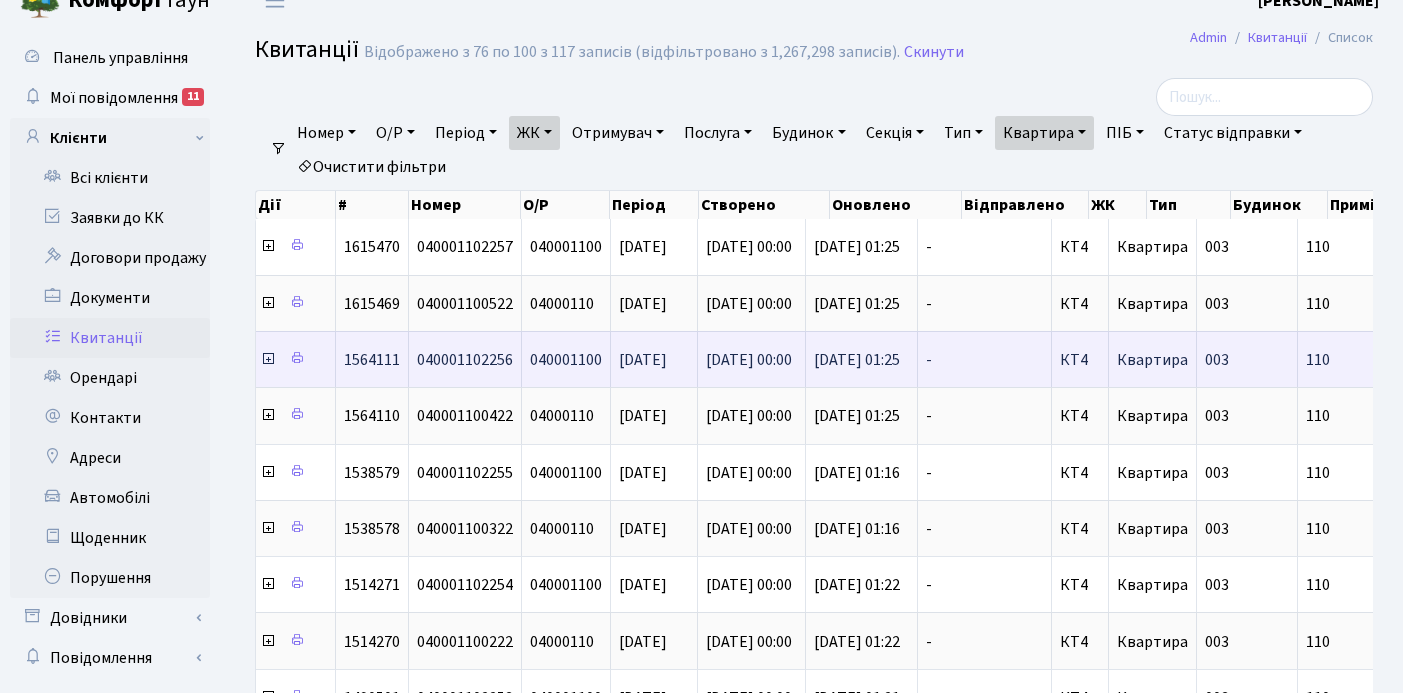 click at bounding box center [268, 359] 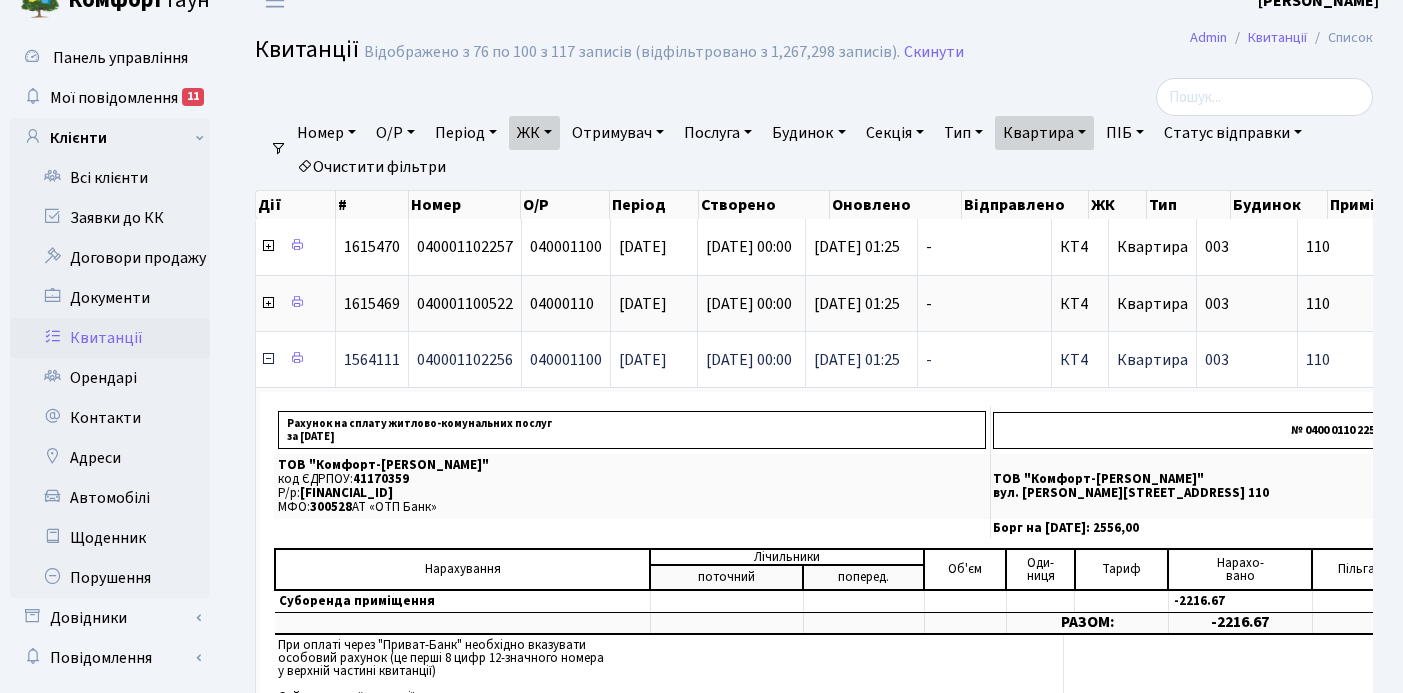 click at bounding box center [268, 359] 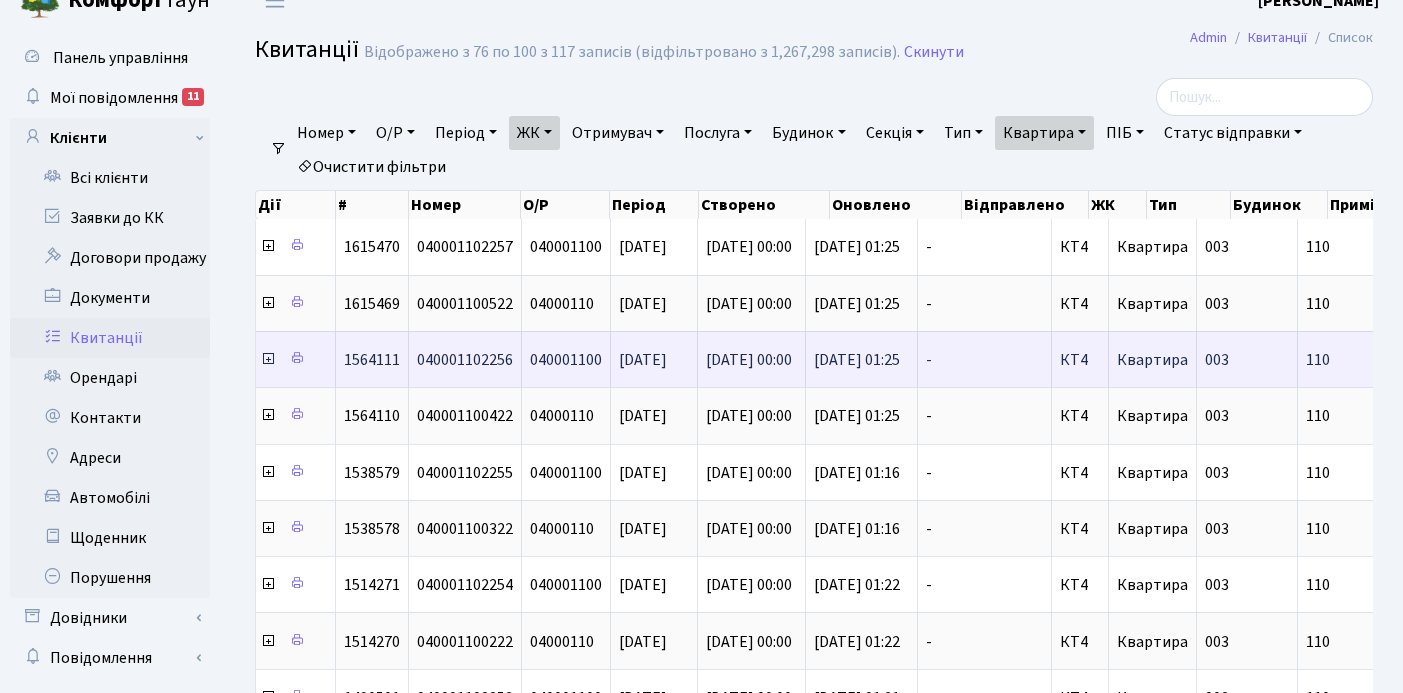 click at bounding box center (268, 359) 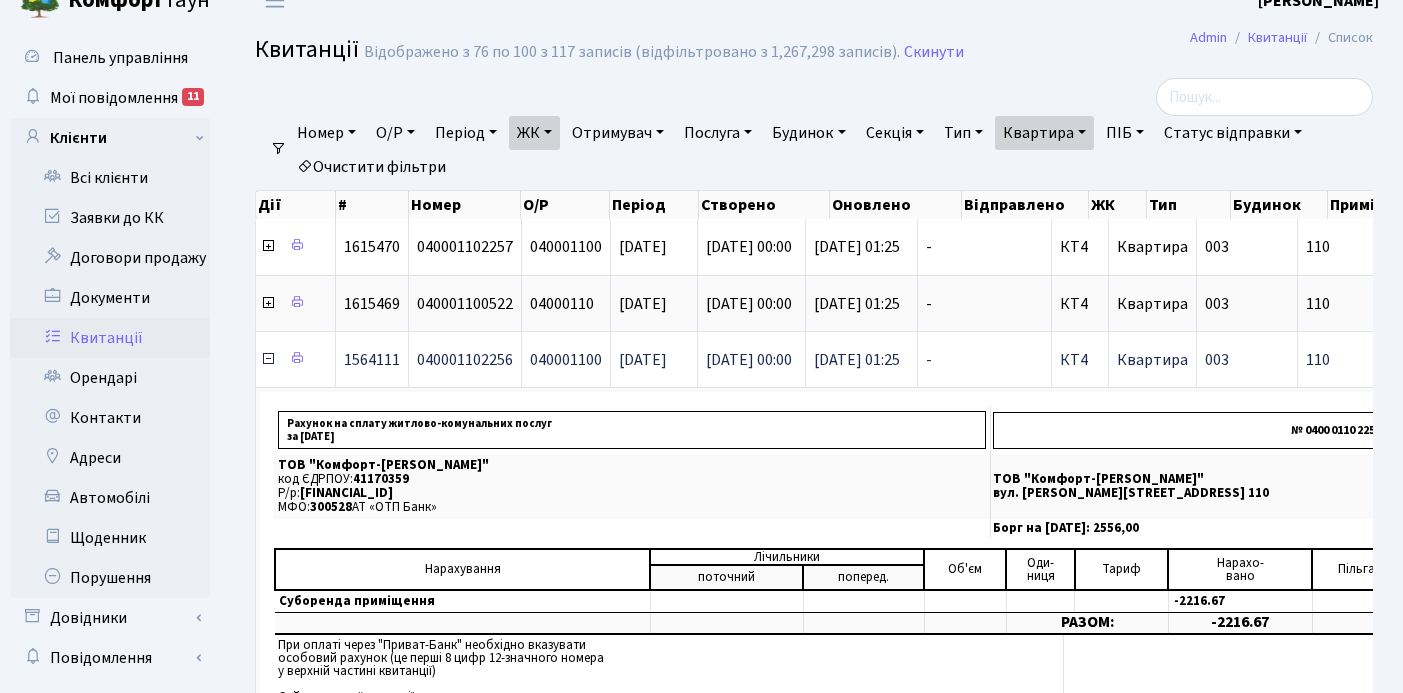 click at bounding box center [268, 359] 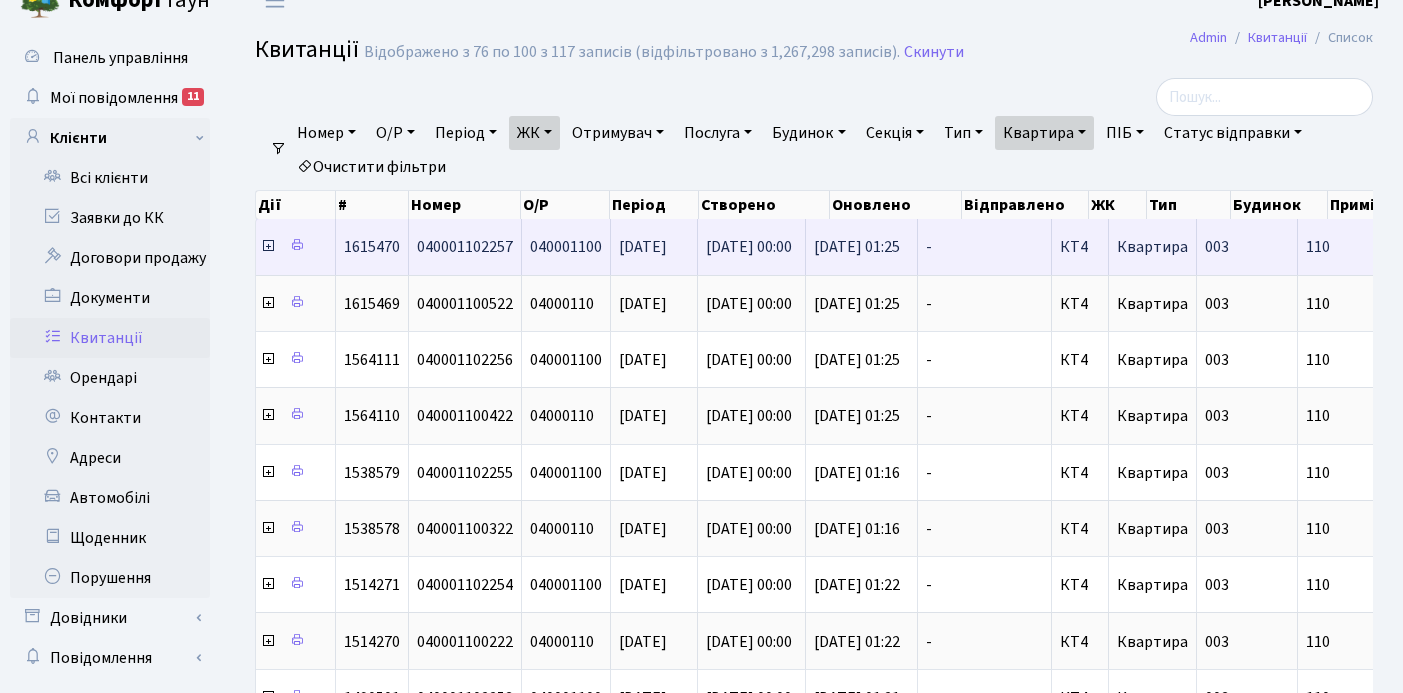 click at bounding box center (268, 246) 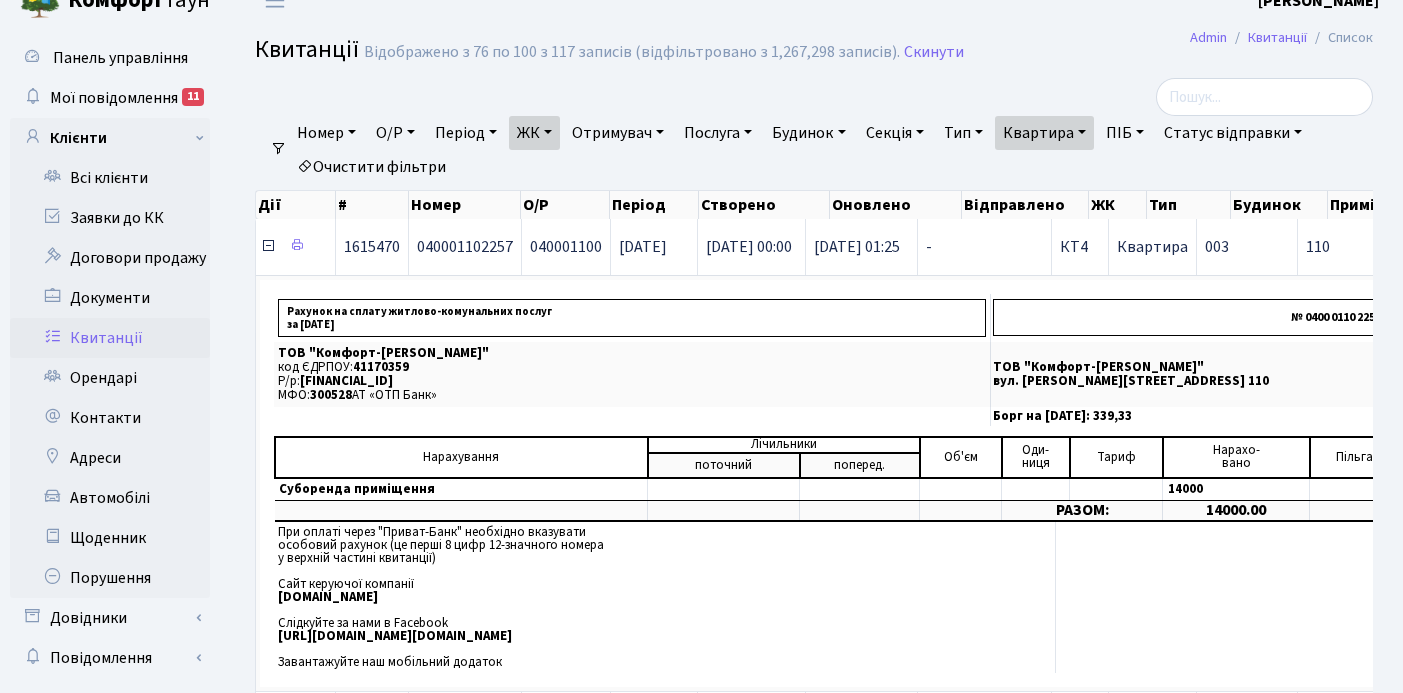 click at bounding box center [268, 246] 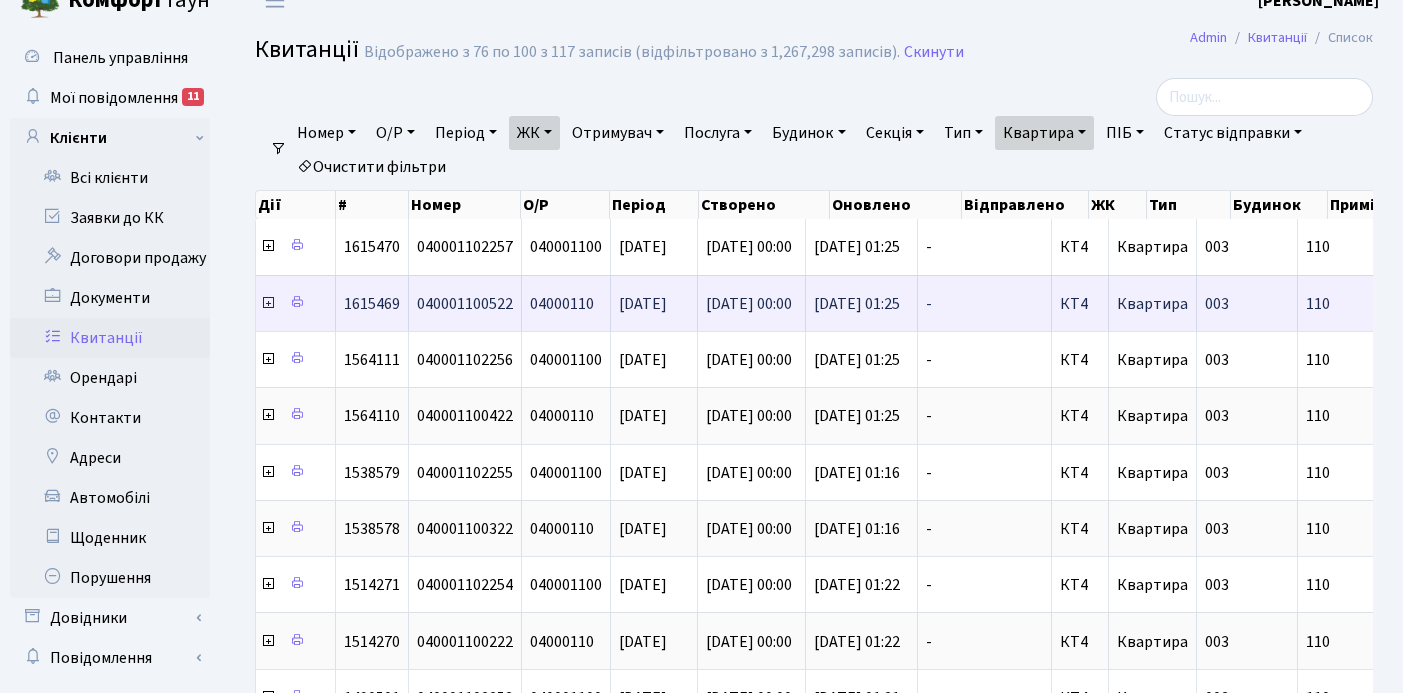 click at bounding box center [268, 303] 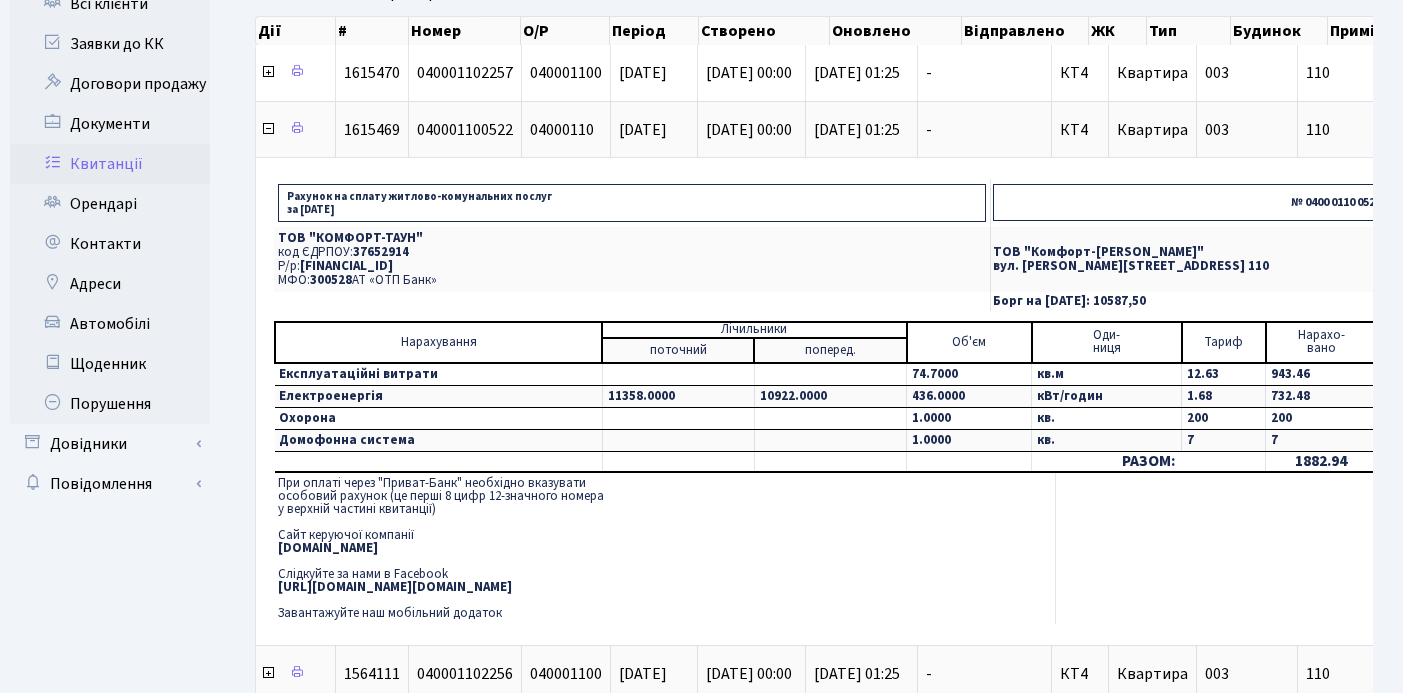 scroll, scrollTop: 211, scrollLeft: 0, axis: vertical 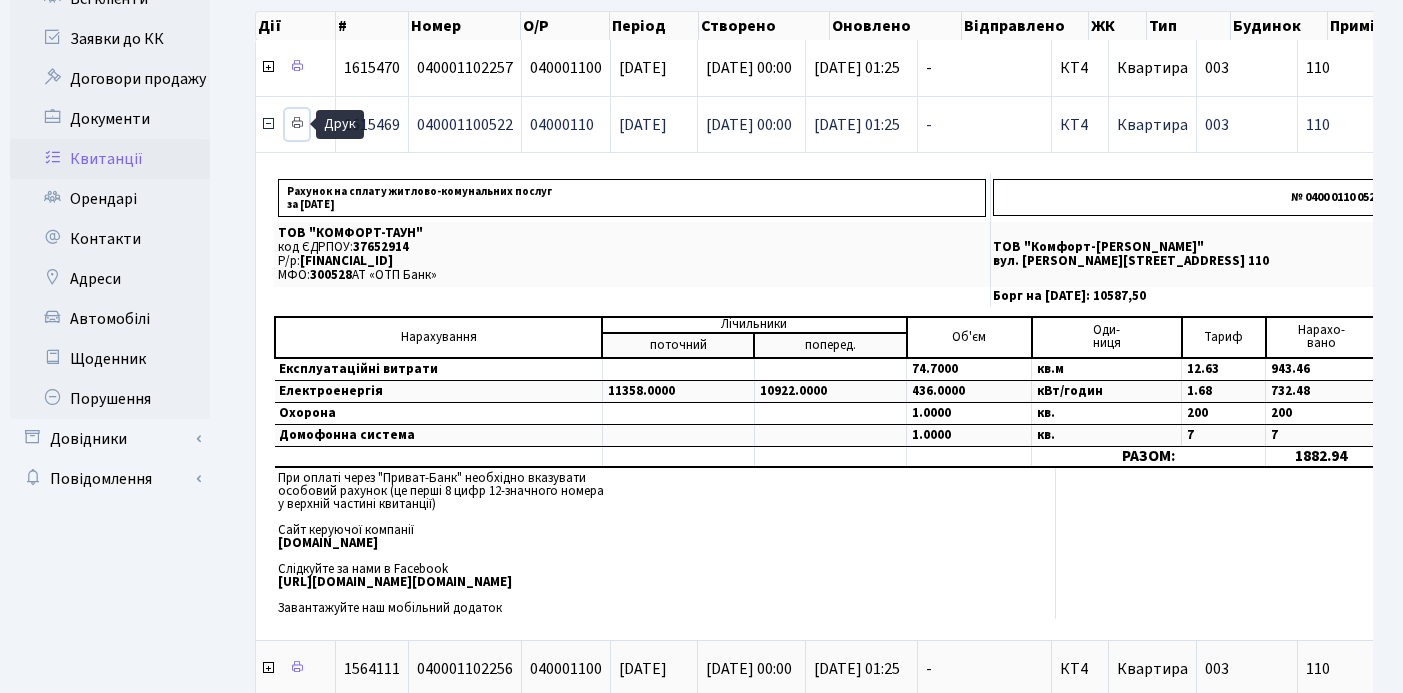 click at bounding box center [297, 123] 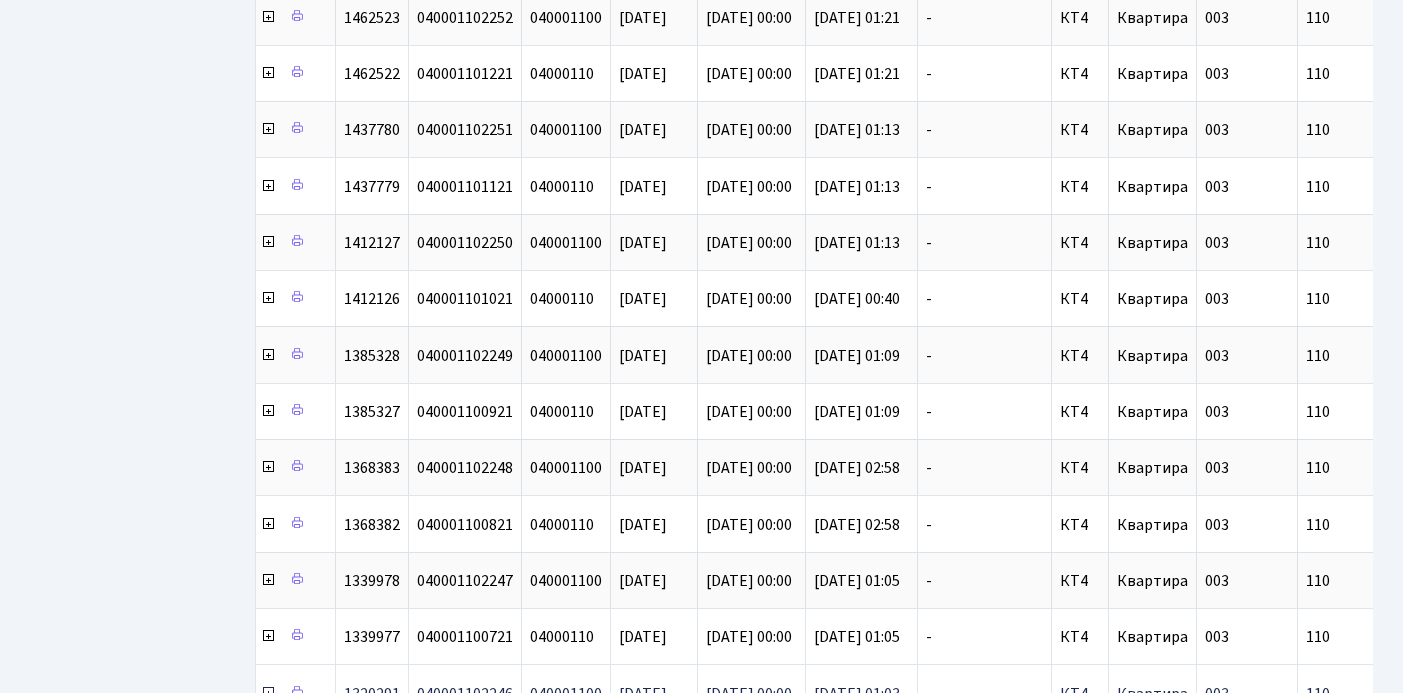 scroll, scrollTop: 1599, scrollLeft: 0, axis: vertical 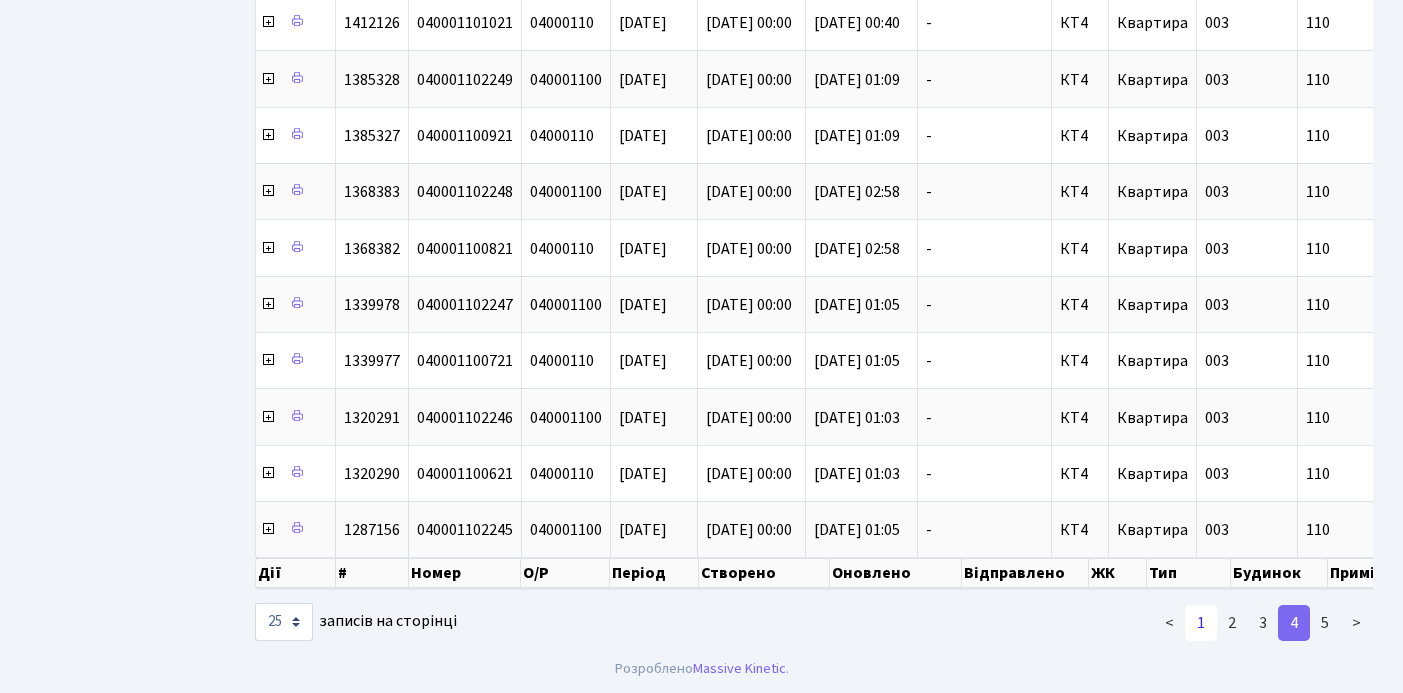 click on "1" at bounding box center (1201, 623) 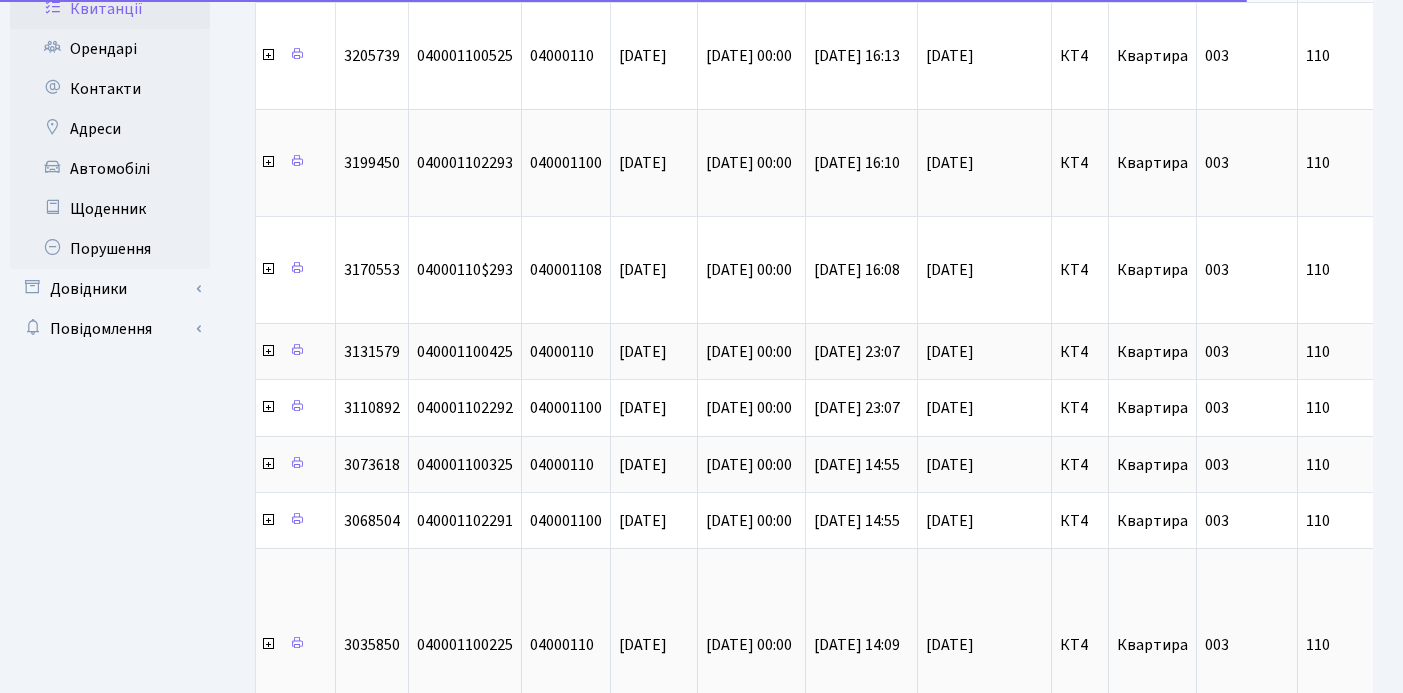 scroll, scrollTop: 0, scrollLeft: 0, axis: both 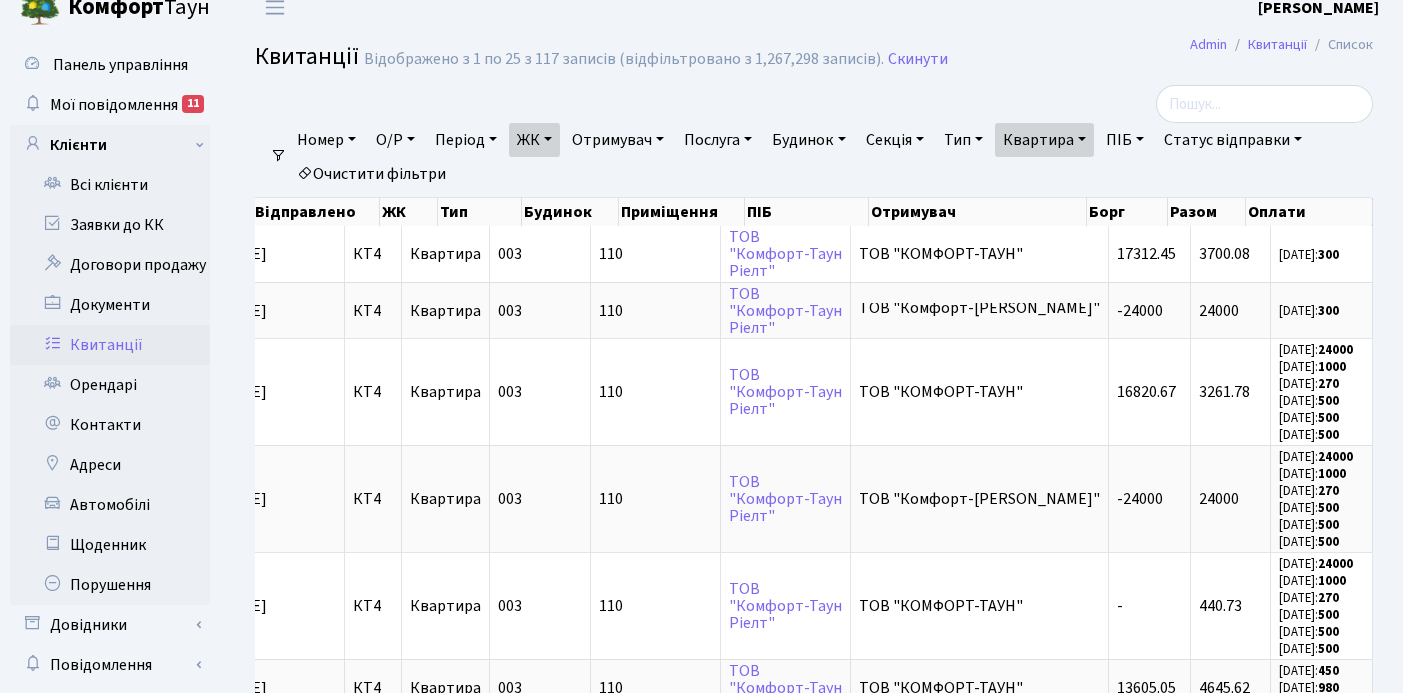 click on "Квартира" at bounding box center (1044, 140) 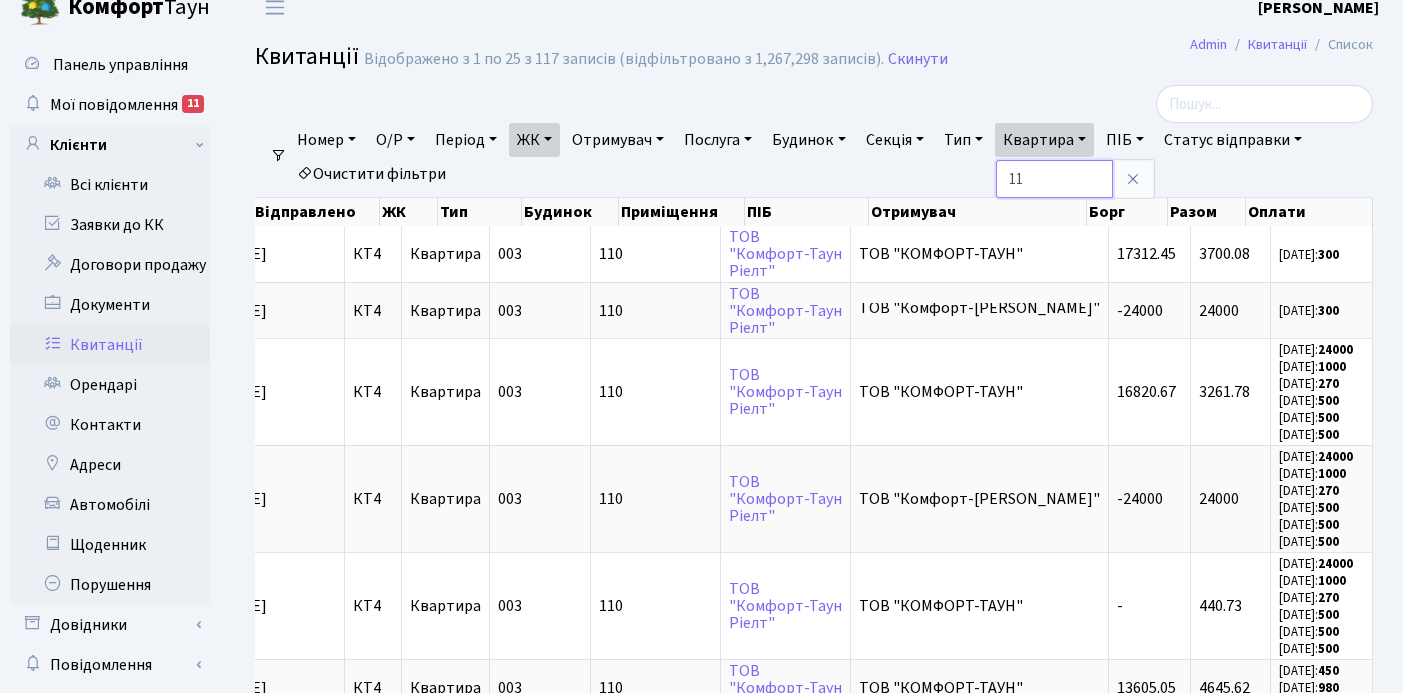 type on "1" 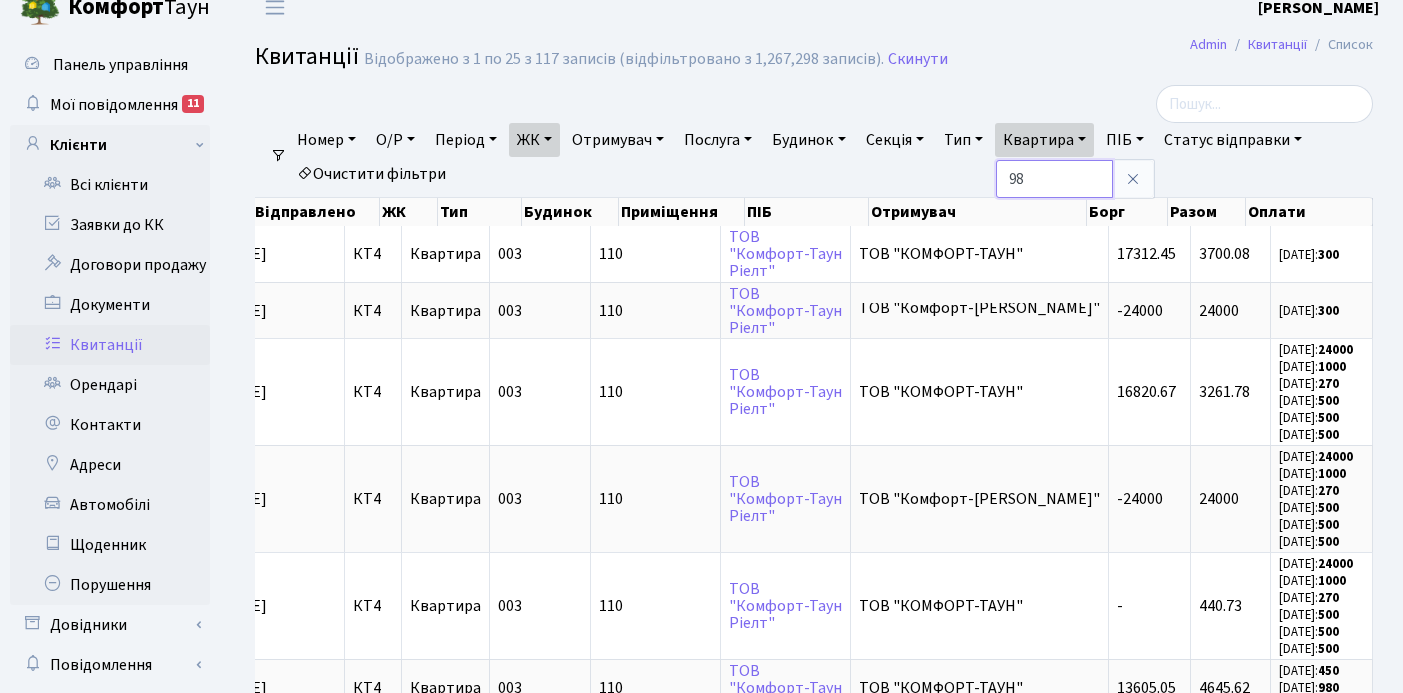 type on "98" 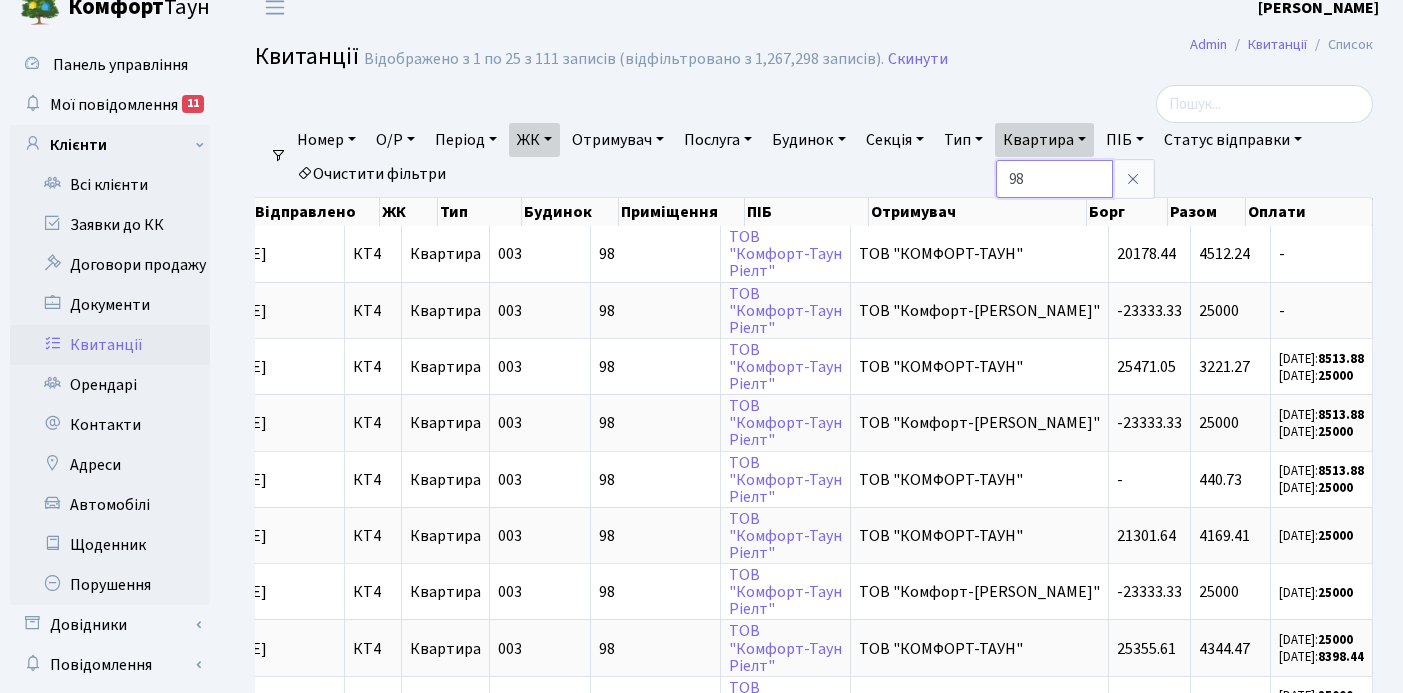 scroll, scrollTop: 0, scrollLeft: 678, axis: horizontal 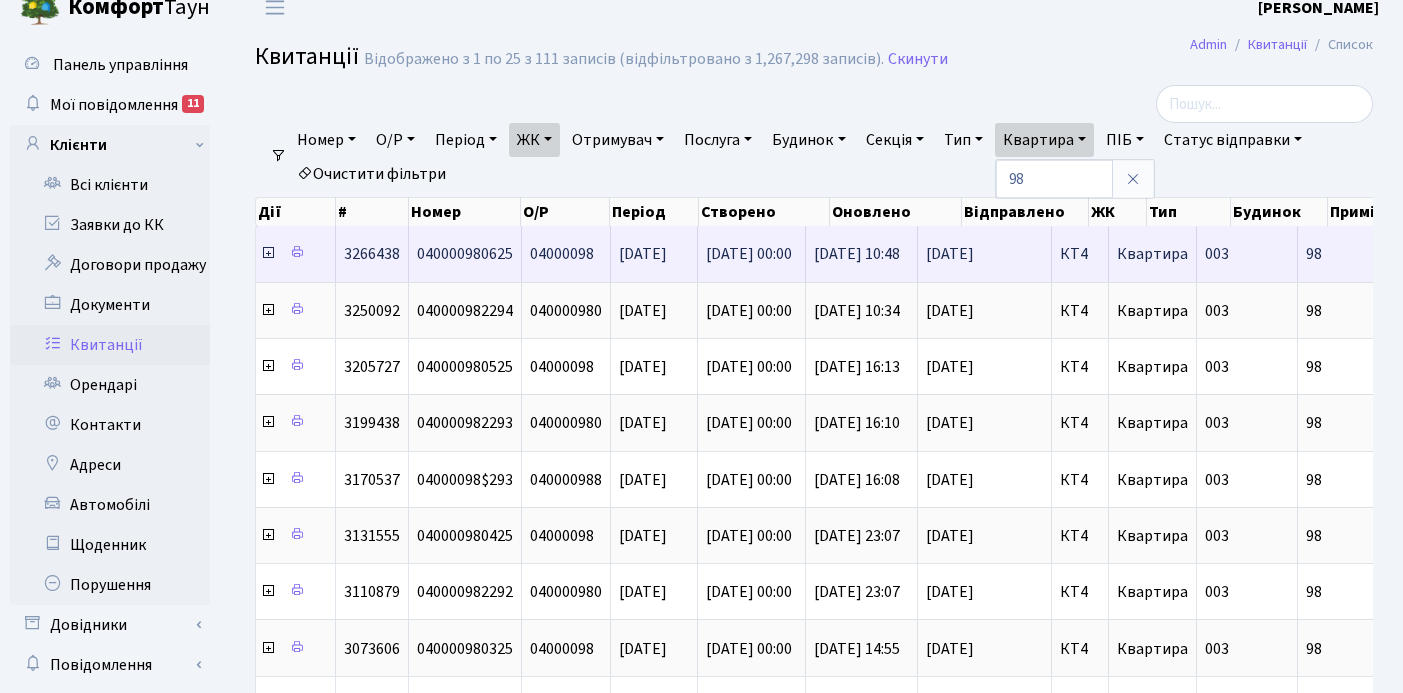 click at bounding box center [268, 253] 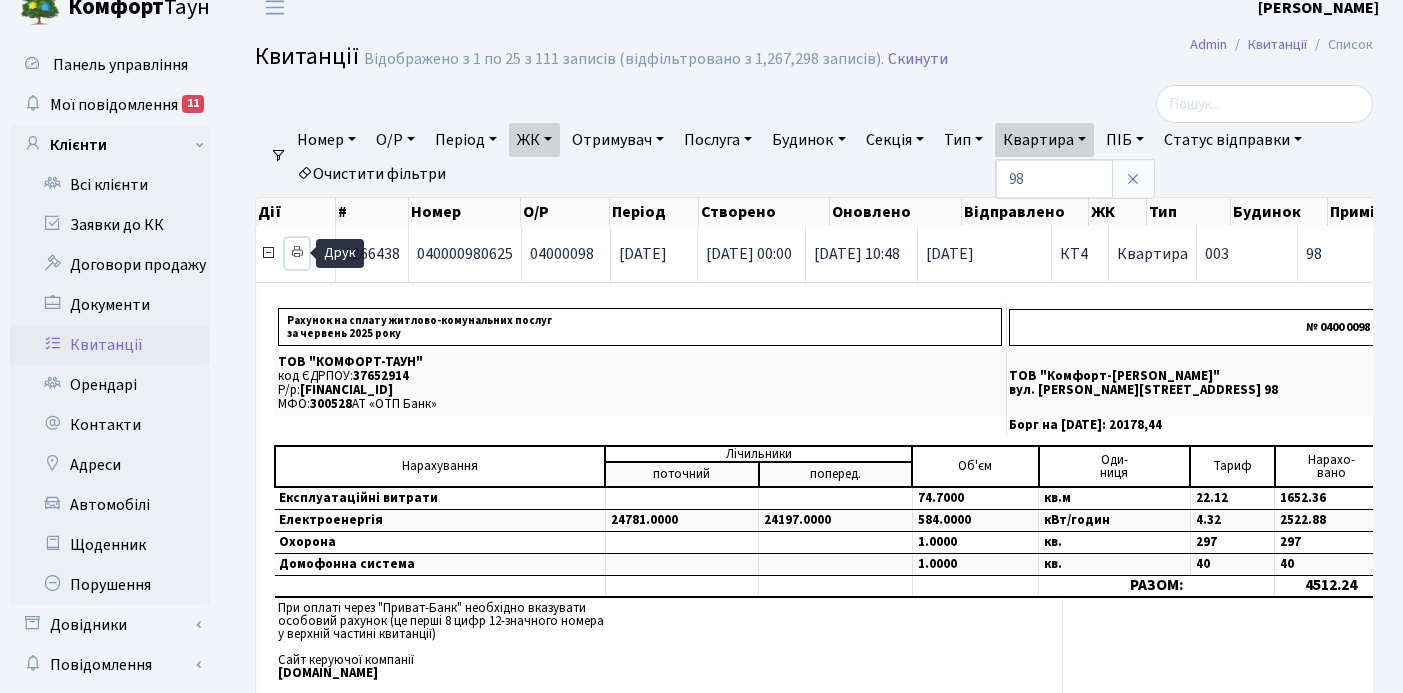 click at bounding box center (297, 252) 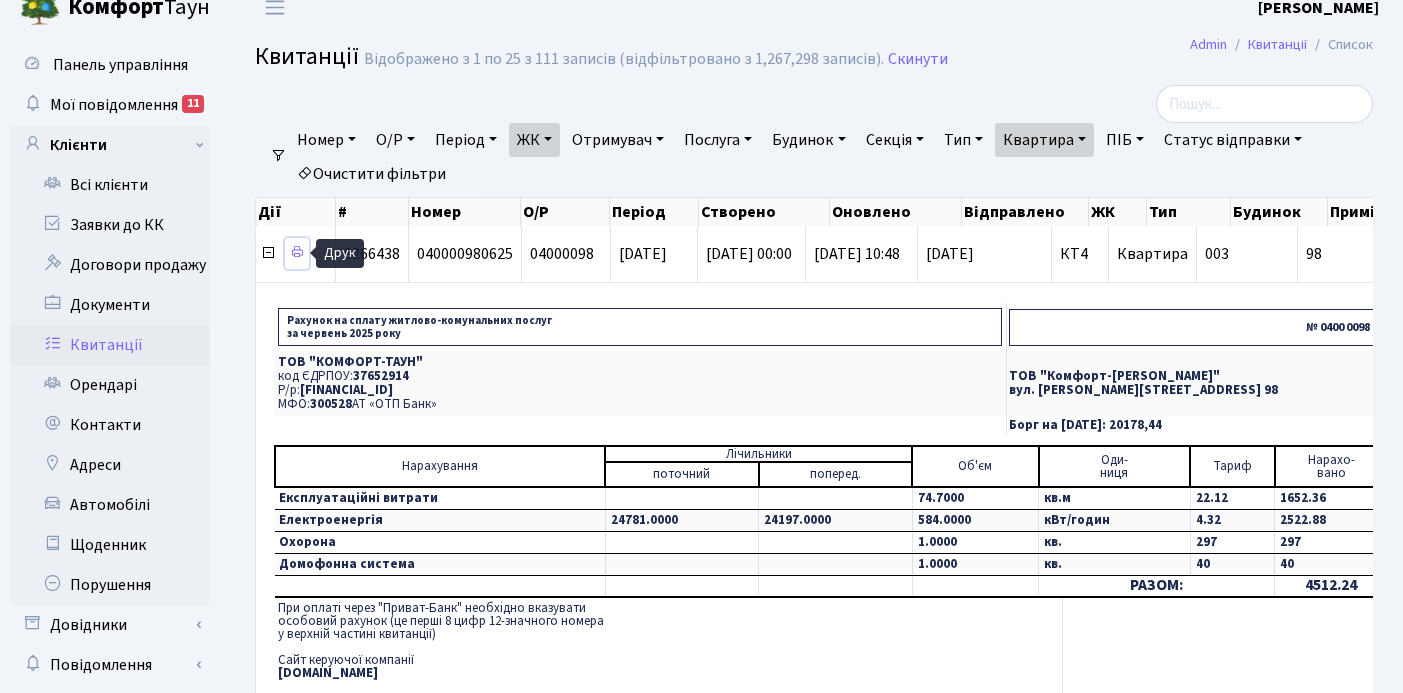 scroll, scrollTop: 0, scrollLeft: 491, axis: horizontal 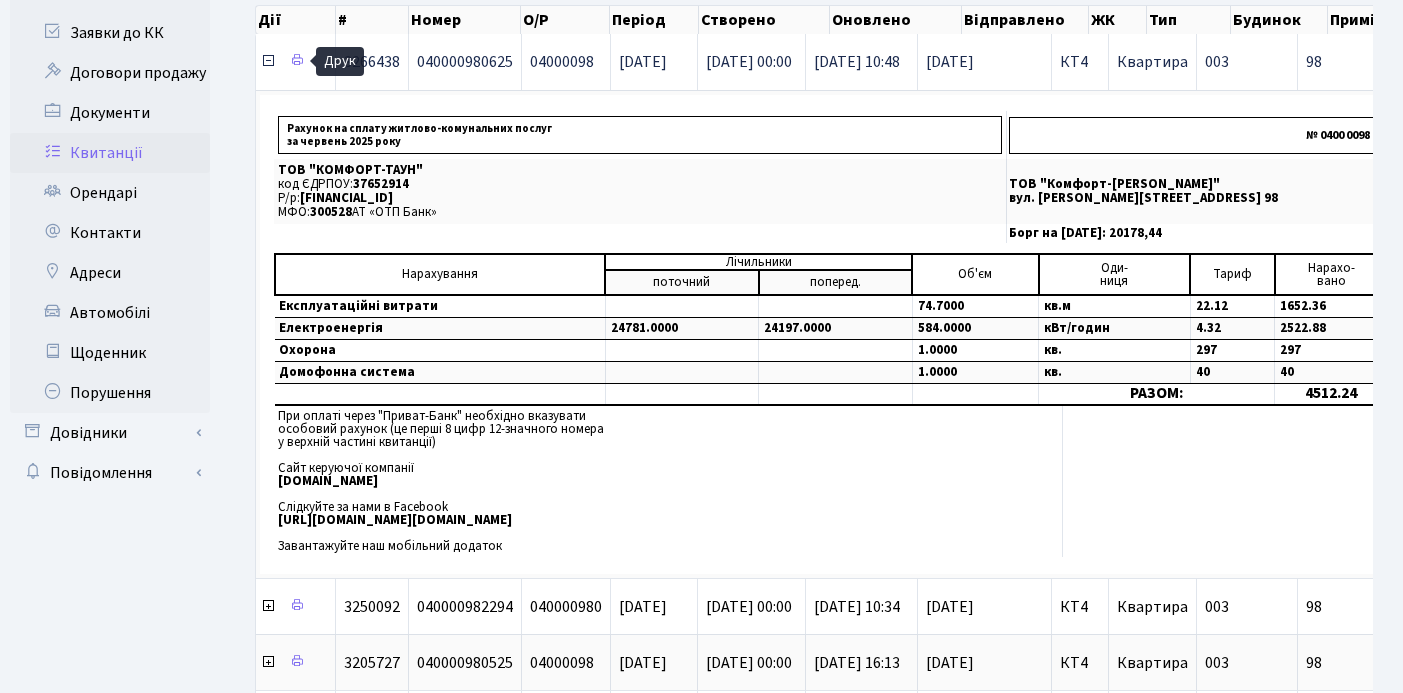 click at bounding box center (268, 61) 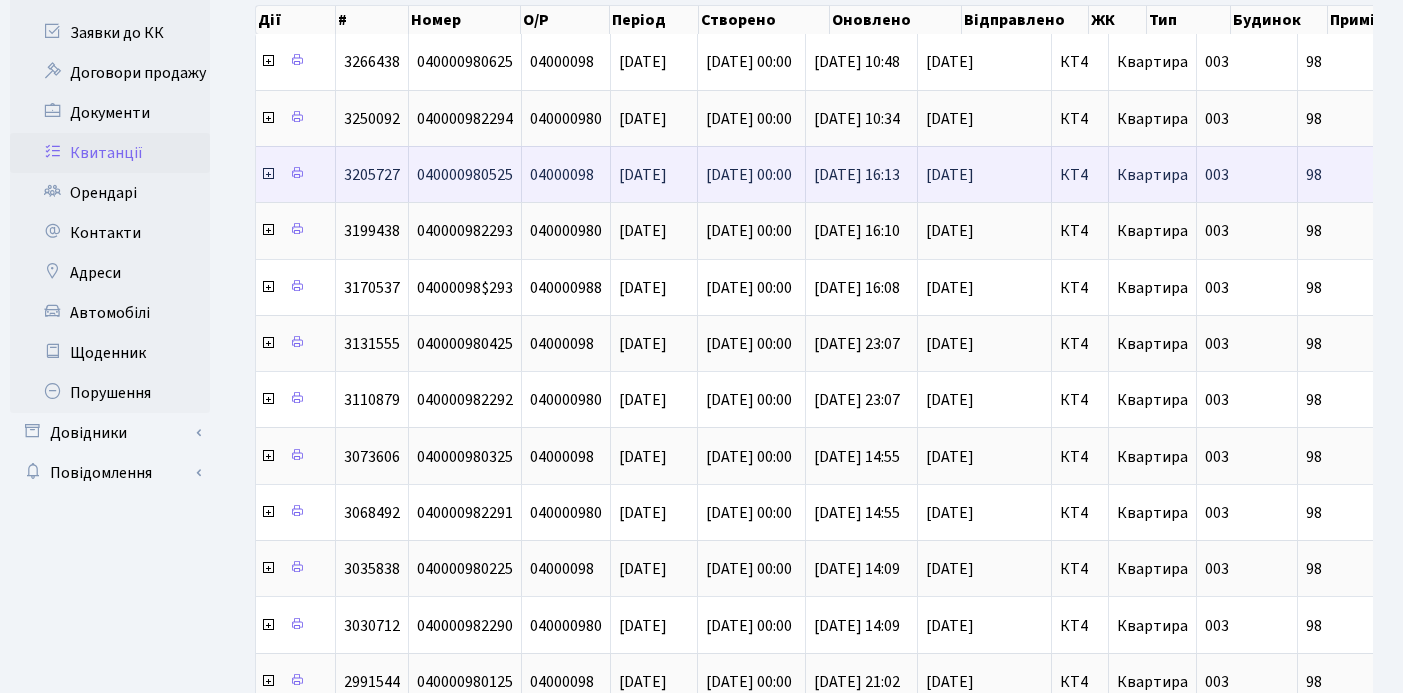 click at bounding box center [268, 174] 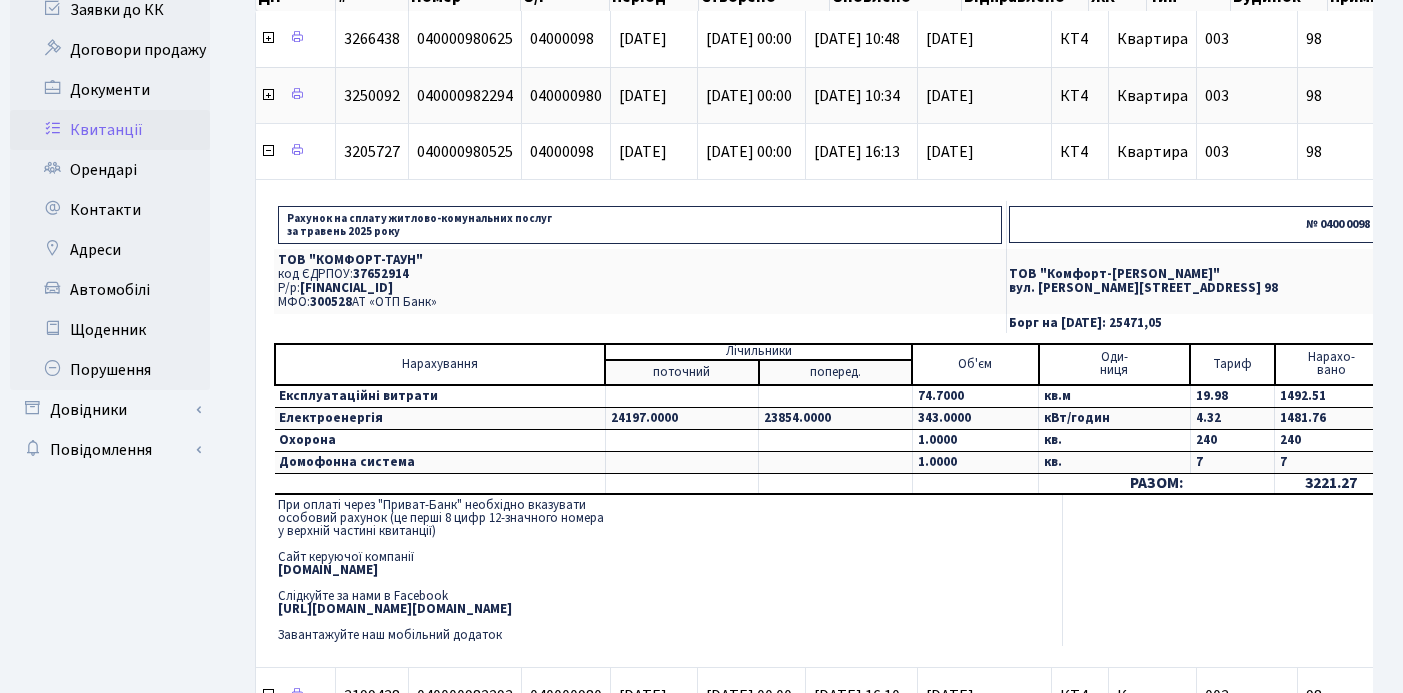 scroll, scrollTop: 237, scrollLeft: 0, axis: vertical 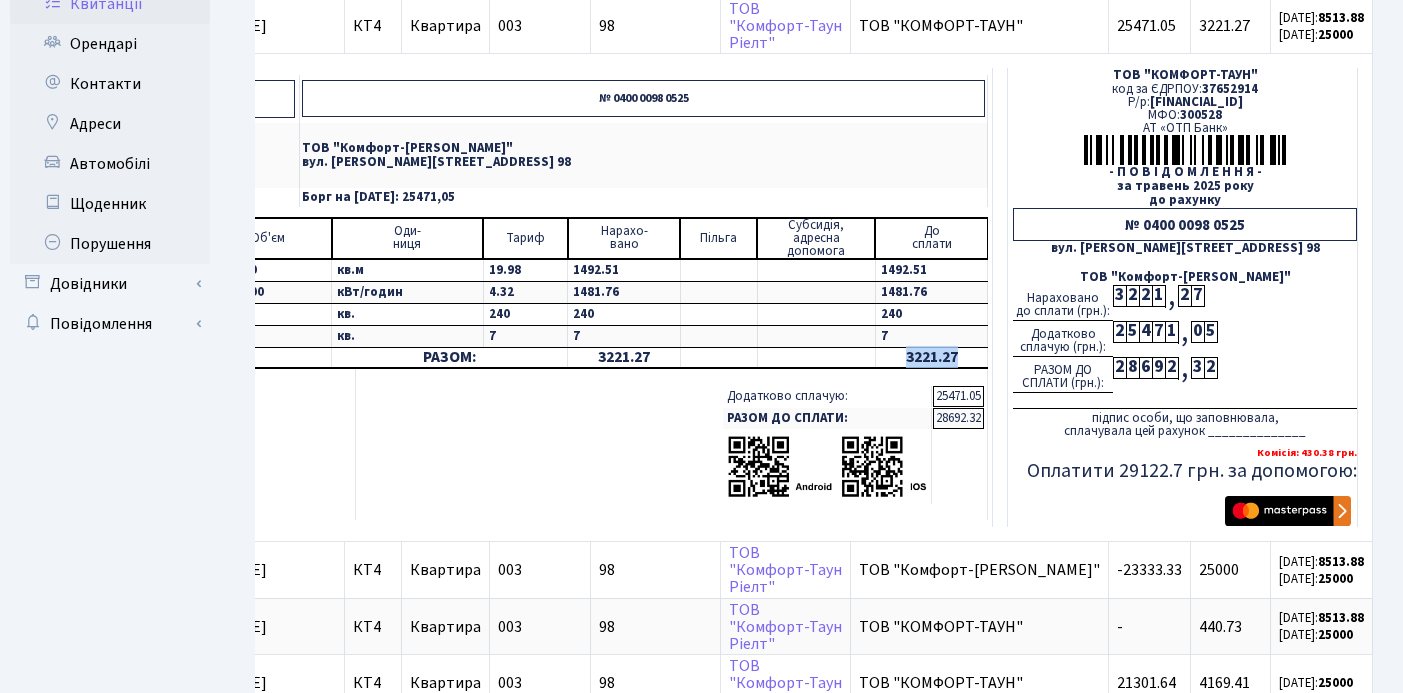 drag, startPoint x: 901, startPoint y: 356, endPoint x: 954, endPoint y: 350, distance: 53.338543 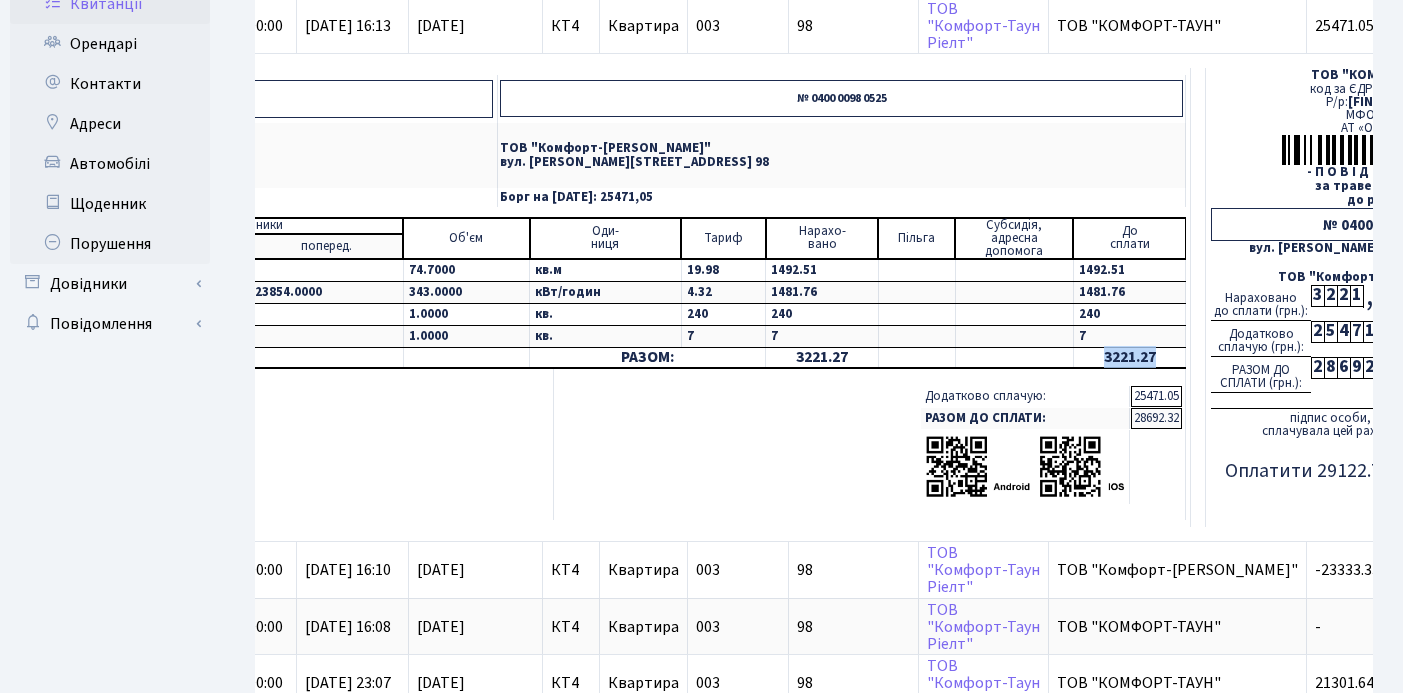 scroll, scrollTop: 0, scrollLeft: 309, axis: horizontal 